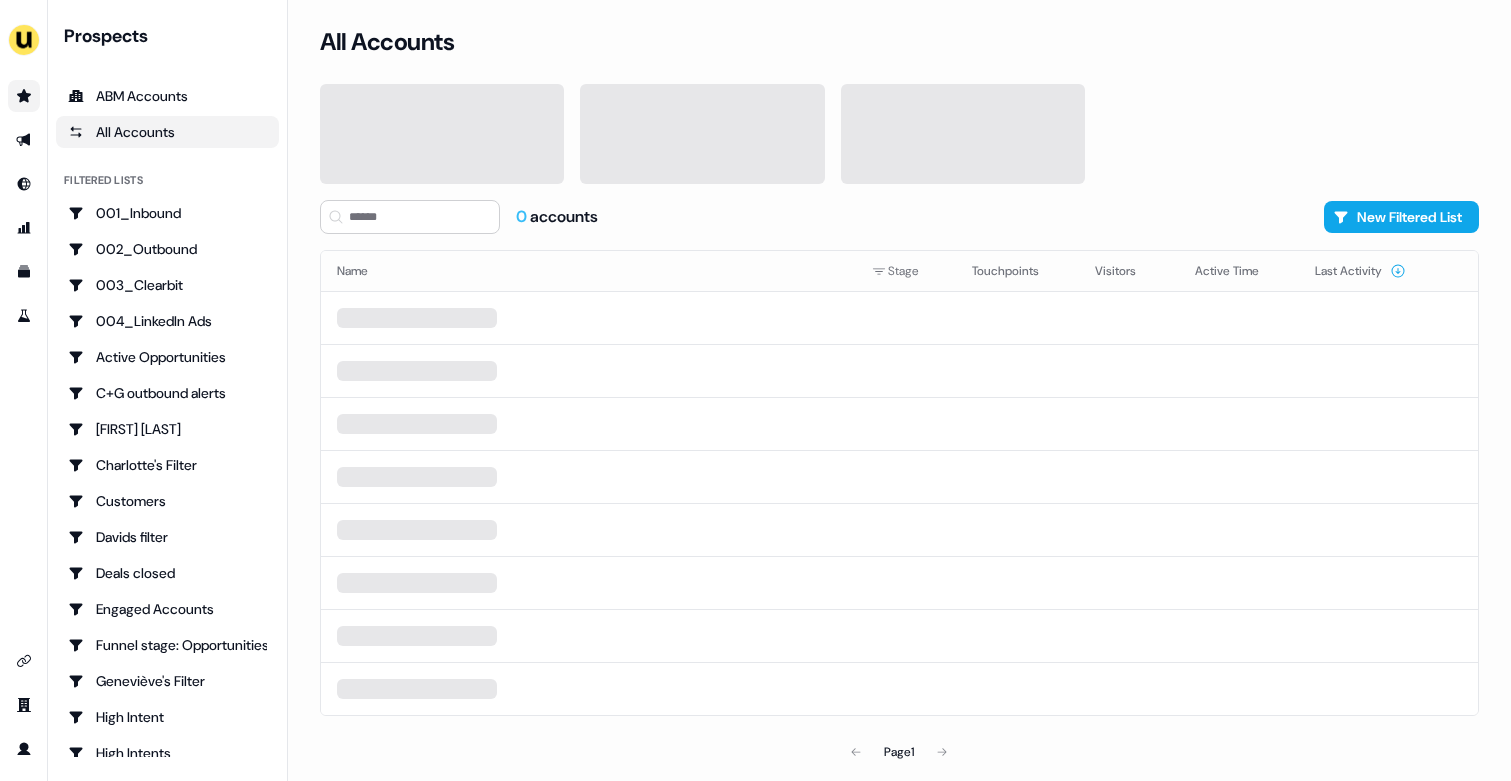 scroll, scrollTop: 0, scrollLeft: 0, axis: both 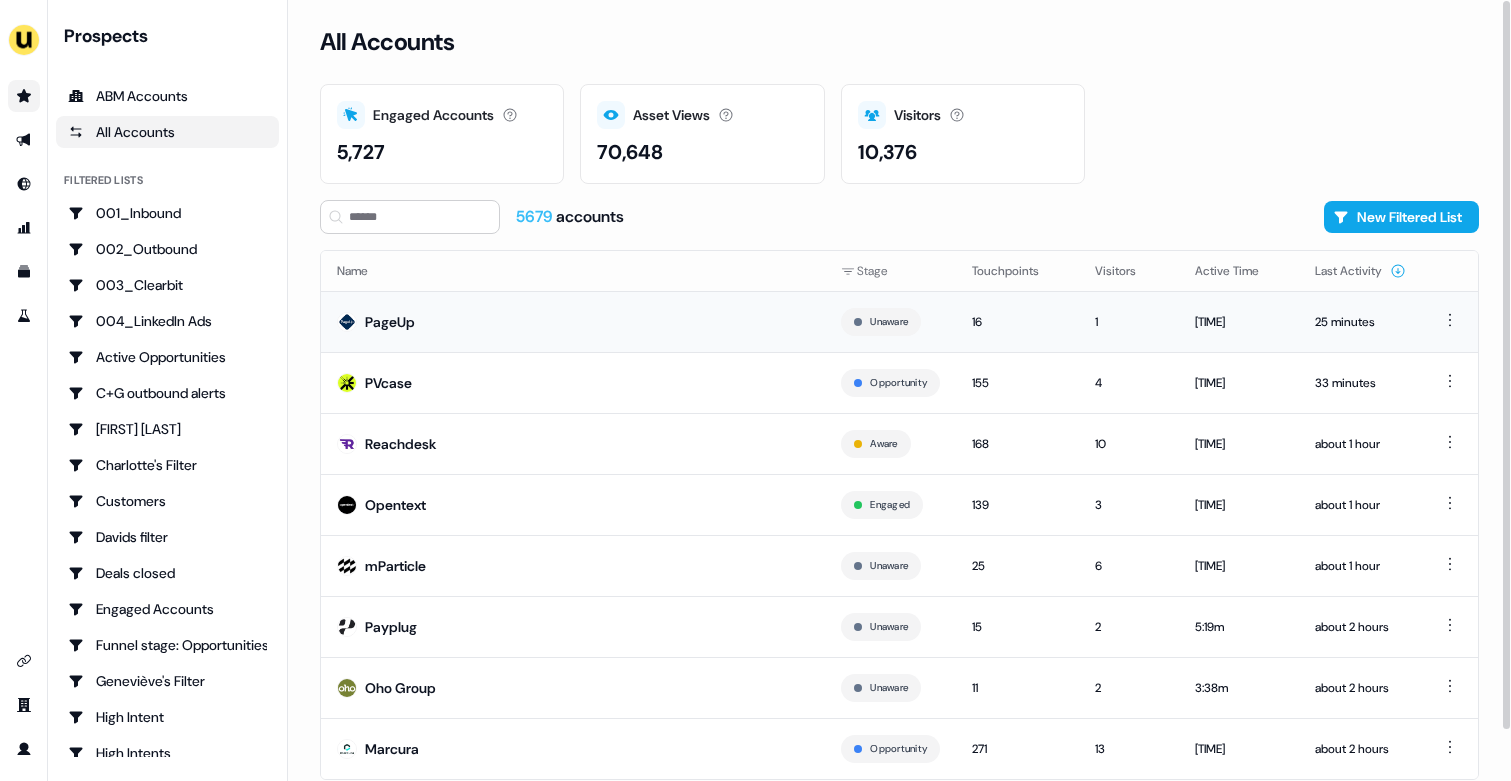click on "PageUp" at bounding box center (573, 321) 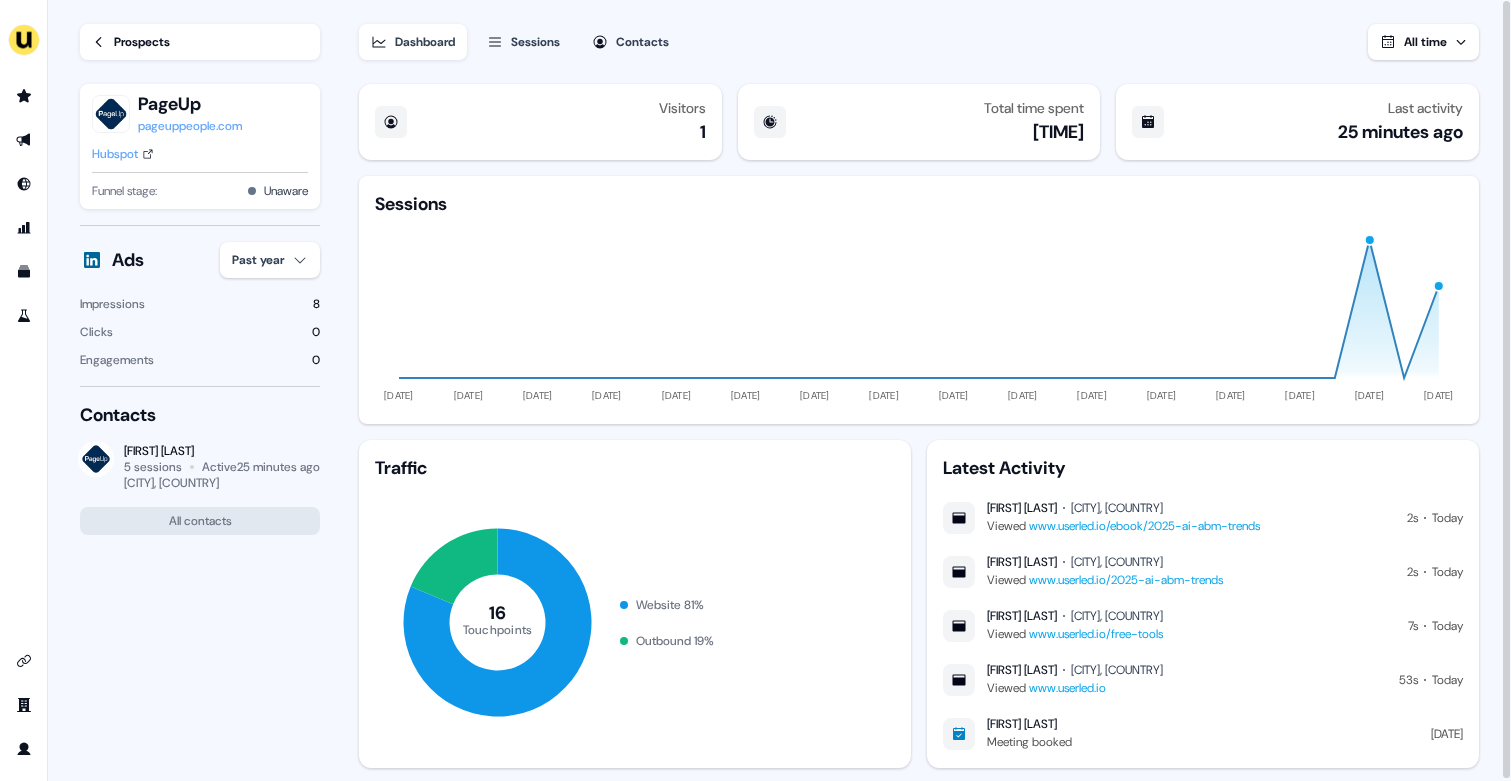 click on "For the best experience switch devices to a bigger screen. Go to Userled.io Loading... Prospects PageUp pageuppeople.com Hubspot Funnel stage: Unaware Ads Past year Impressions 8 Clicks 0 Engagements 0 Contacts Joana Petrova 5   sessions Active  25 minutes ago Manchester, UK All contacts Dashboard Sessions Contacts All time Visitors 1 Total time spent 3:27m Last activity 25 minutes ago Sessions 11 Jun 24 07 Jul 24 02 Aug 24 28 Aug 24 23 Sep 24 19 Oct 24 14 Nov 24 10 Dec 24 05 Jan 25 31 Jan 25 26 Feb 25 24 Mar 25 19 Apr 25 15 May 25 10 Jun 25 06 Jul 25 Traffic 16 Touchpoints Website   81 % Outbound   19 % Latest Activity Joana Petrova Manchester, UK Viewed   www.userled.io/ebook/2025-ai-abm-trends 2s Today Joana Petrova Manchester, UK Viewed   www.userled.io/2025-ai-abm-trends 2s Today Joana Petrova Manchester, UK Viewed   www.userled.io/free-tools 7s Today Joana Petrova Manchester, UK Viewed   www.userled.io 53s Today Joana Petrova Meeting booked 15 Jul 06" at bounding box center [755, 390] 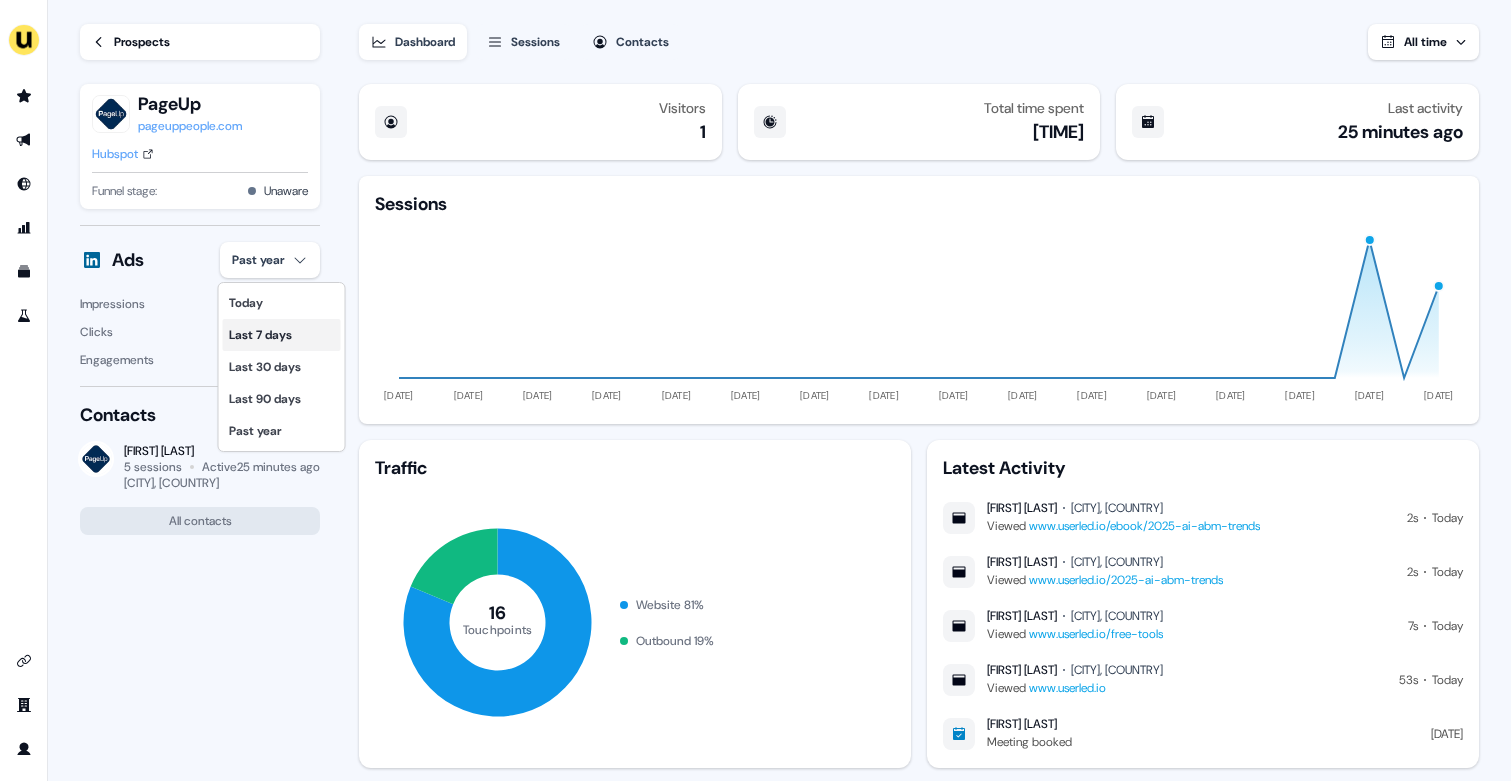 click on "Last 7 days" at bounding box center [282, 335] 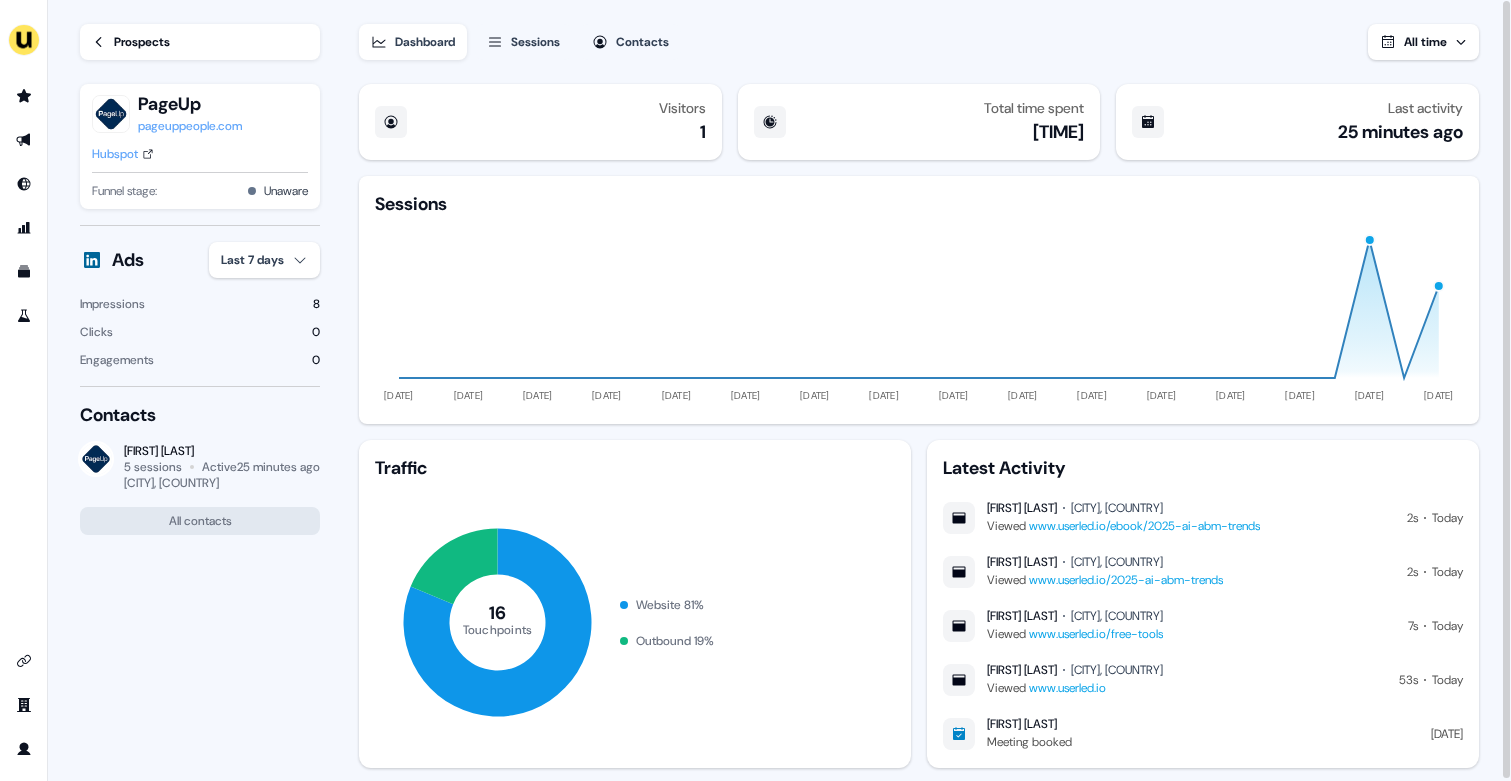 click on "For the best experience switch devices to a bigger screen. Go to Userled.io Loading... Prospects PageUp pageuppeople.com Hubspot Funnel stage: Unaware Ads Last 7 days Impressions 8 Clicks 0 Engagements 0 Contacts Joana Petrova 5   sessions Active  25 minutes ago Manchester, UK All contacts Dashboard Sessions Contacts All time Visitors 1 Total time spent 3:27m Last activity 25 minutes ago Sessions 11 Jun 24 07 Jul 24 02 Aug 24 28 Aug 24 23 Sep 24 19 Oct 24 14 Nov 24 10 Dec 24 05 Jan 25 31 Jan 25 26 Feb 25 24 Mar 25 19 Apr 25 15 May 25 10 Jun 25 06 Jul 25 Traffic 16 Touchpoints Website   81 % Outbound   19 % Latest Activity Joana Petrova Manchester, UK Viewed   www.userled.io/ebook/2025-ai-abm-trends 2s Today Joana Petrova Manchester, UK Viewed   www.userled.io/2025-ai-abm-trends 2s Today Joana Petrova Manchester, UK Viewed   www.userled.io/free-tools 7s Today Joana Petrova Manchester, UK Viewed   www.userled.io 53s Today Joana Petrova Meeting booked 15 Jul 06" at bounding box center (755, 390) 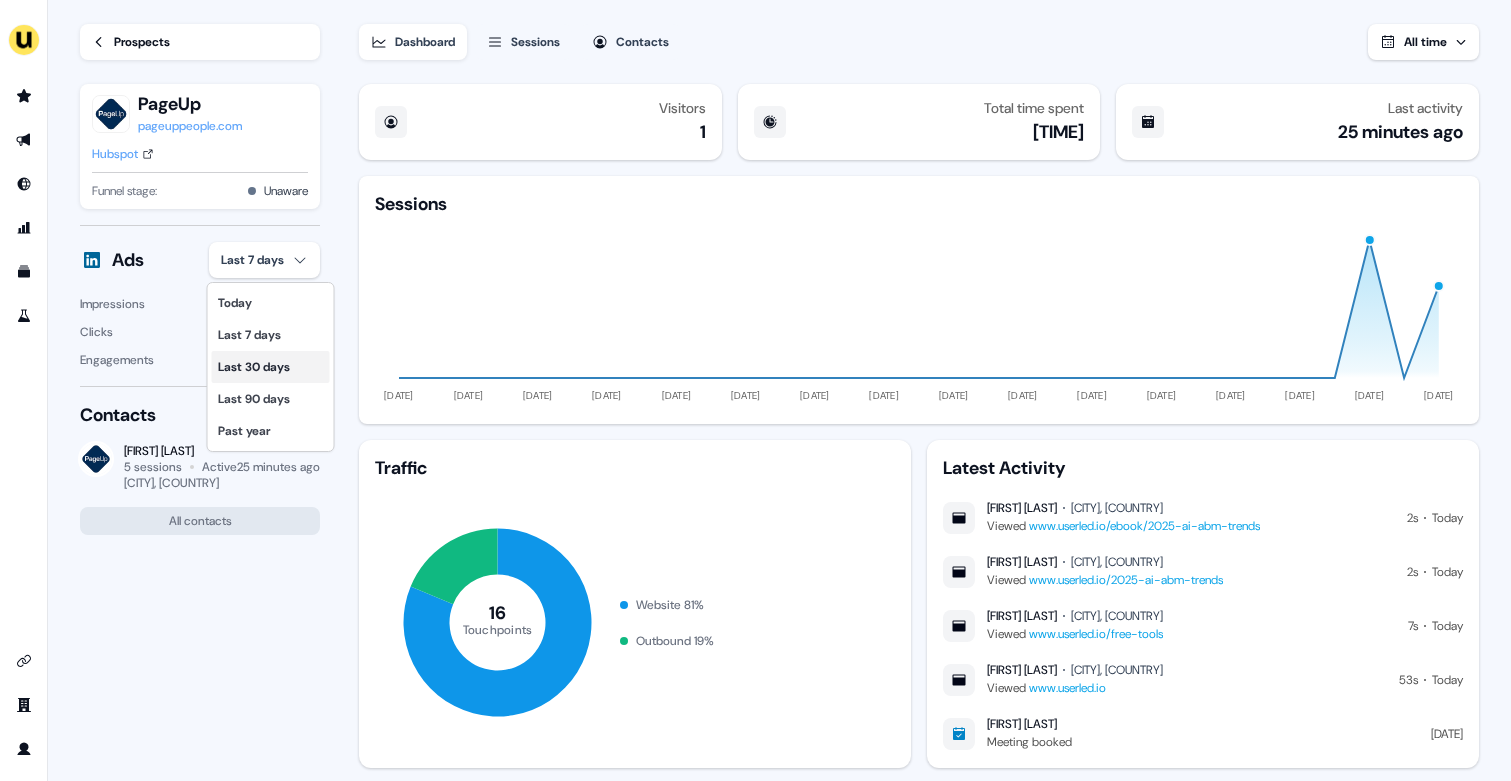click on "Last 30 days" at bounding box center [271, 367] 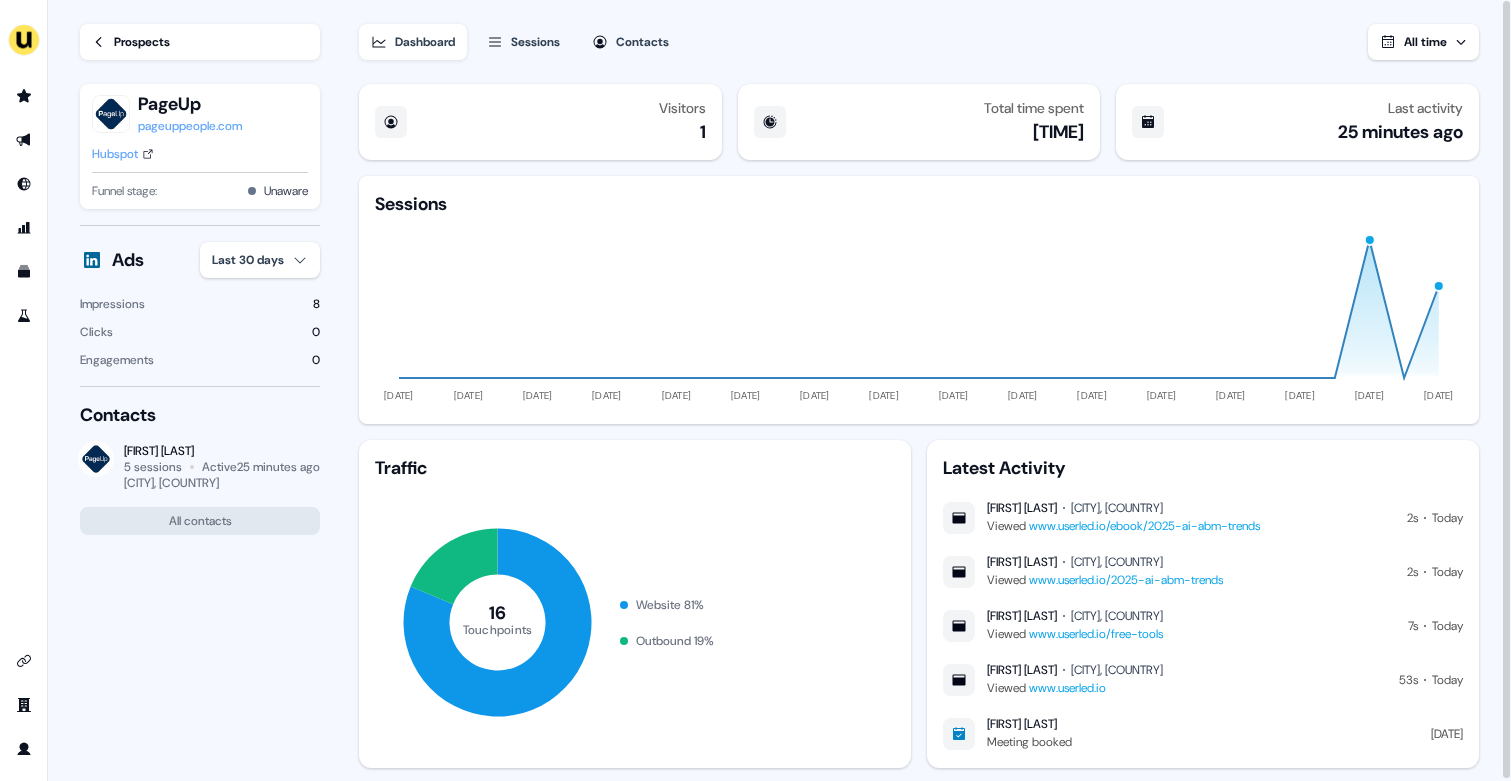 click on "Hubspot" at bounding box center (115, 154) 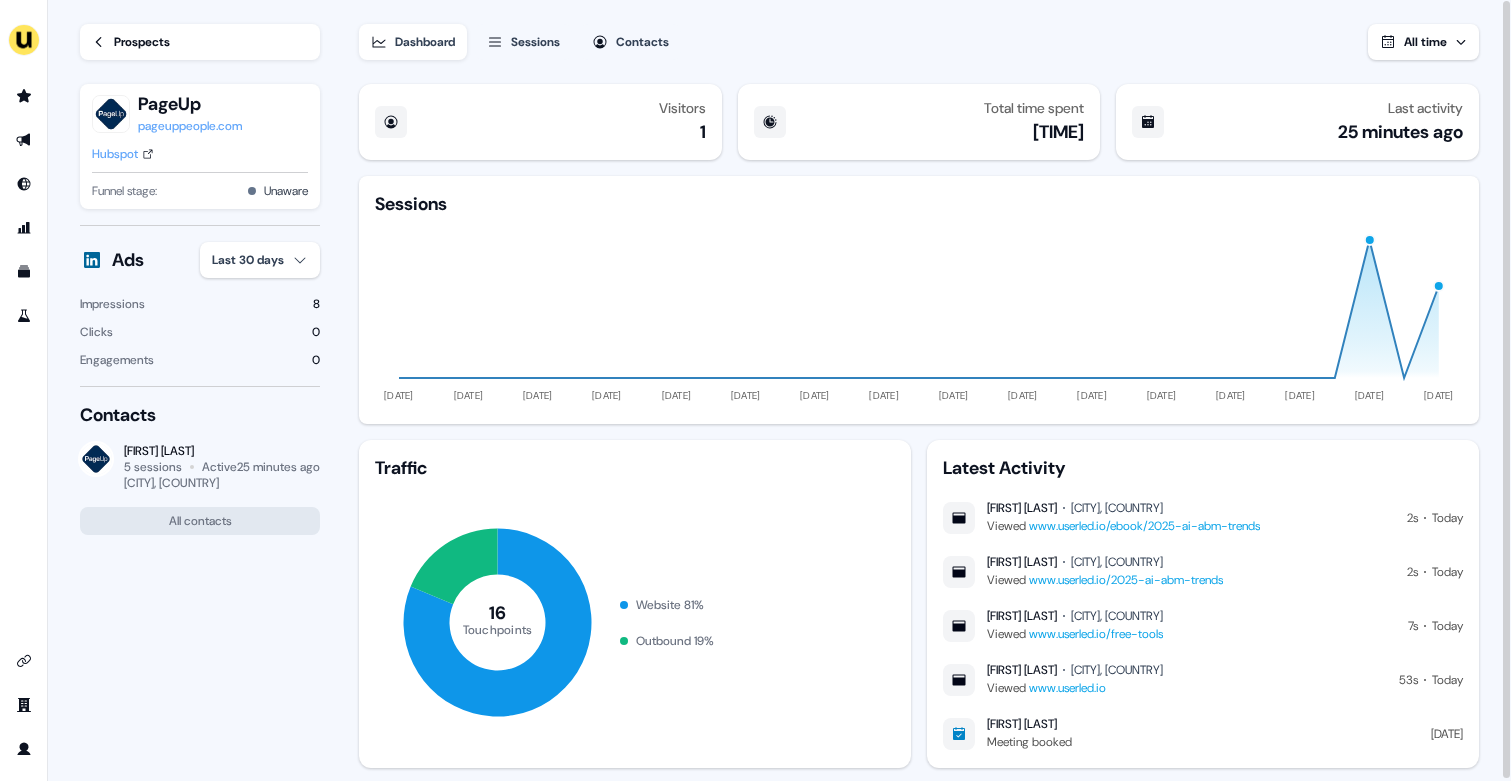 click on "Prospects" at bounding box center (142, 42) 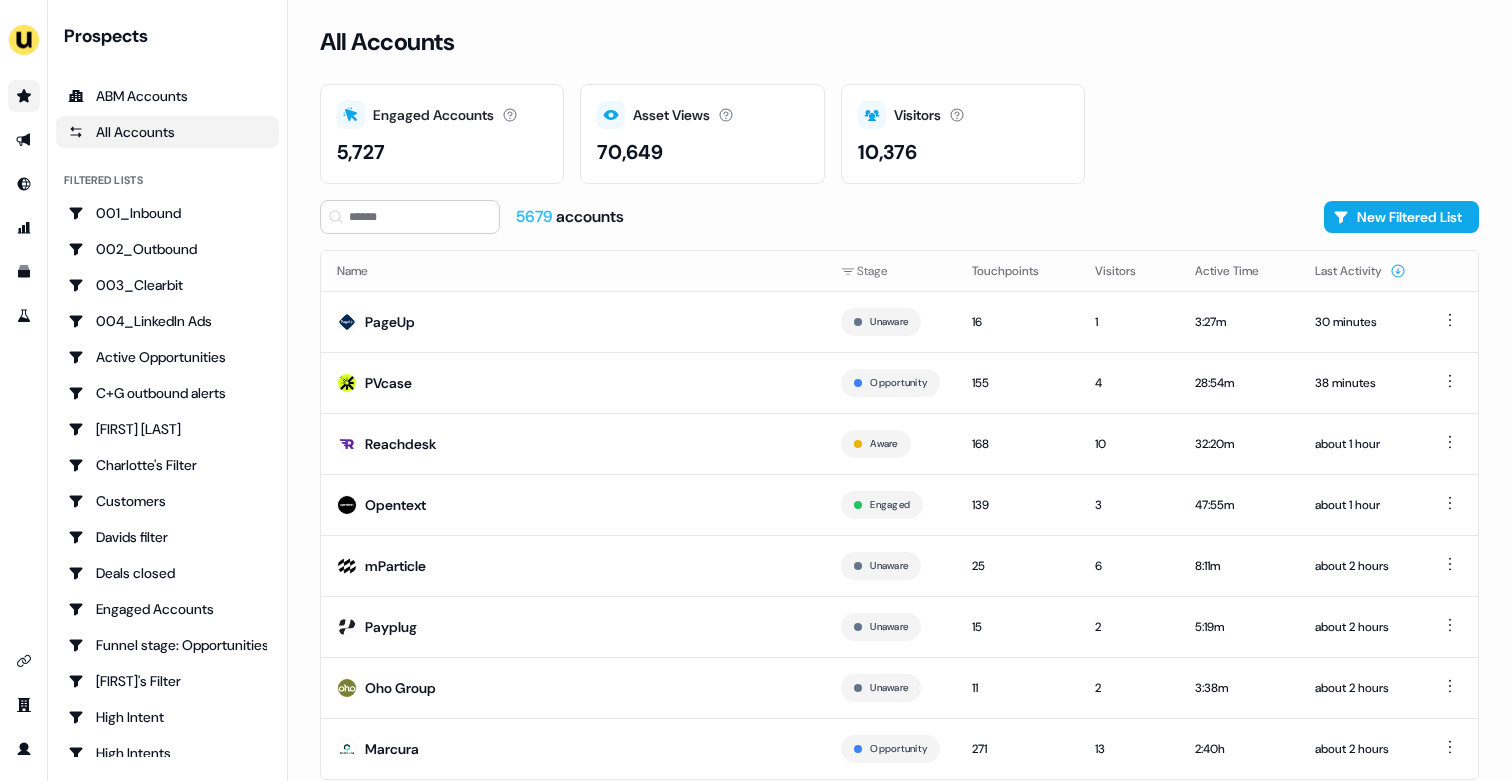 scroll, scrollTop: 0, scrollLeft: 0, axis: both 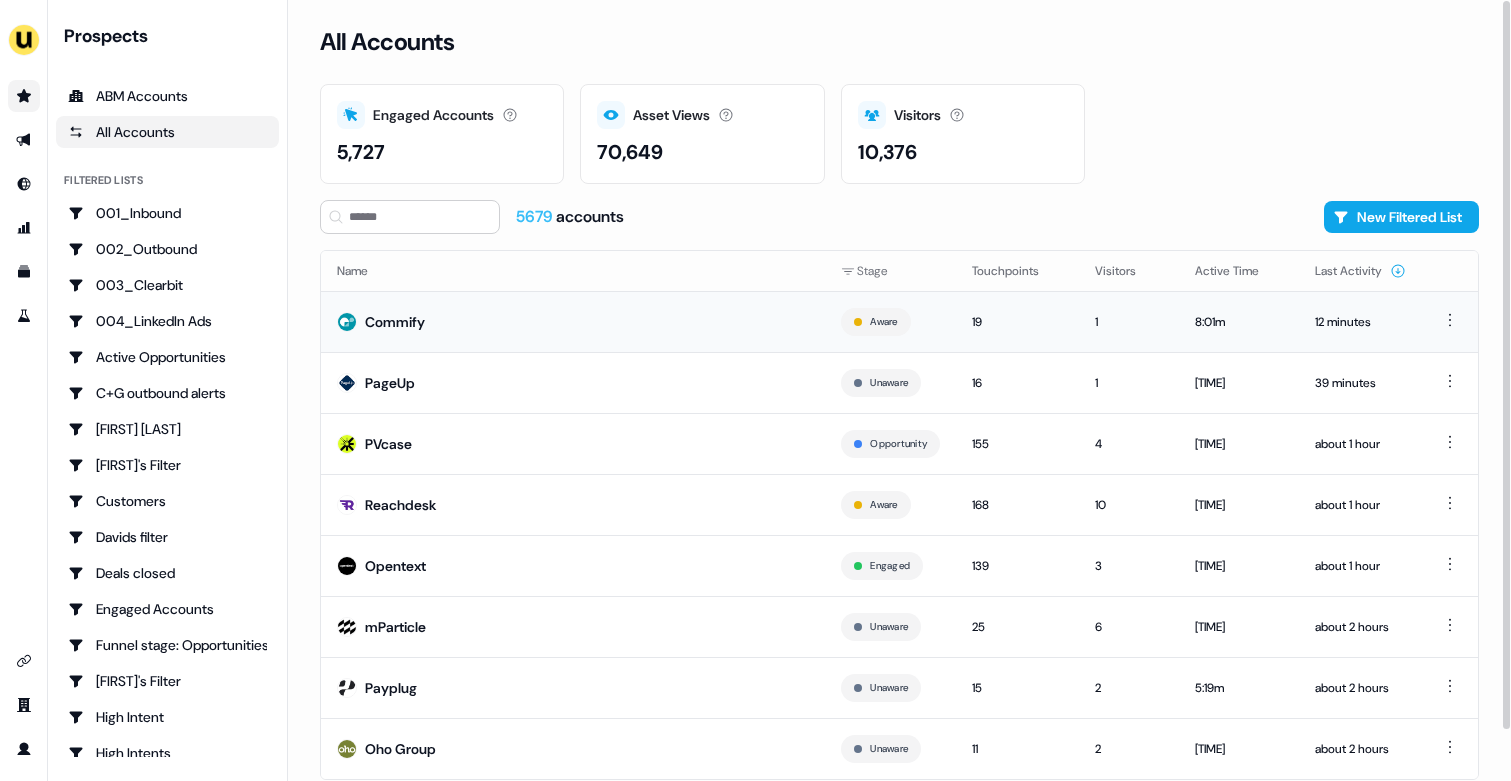 click on "Commify" at bounding box center (573, 321) 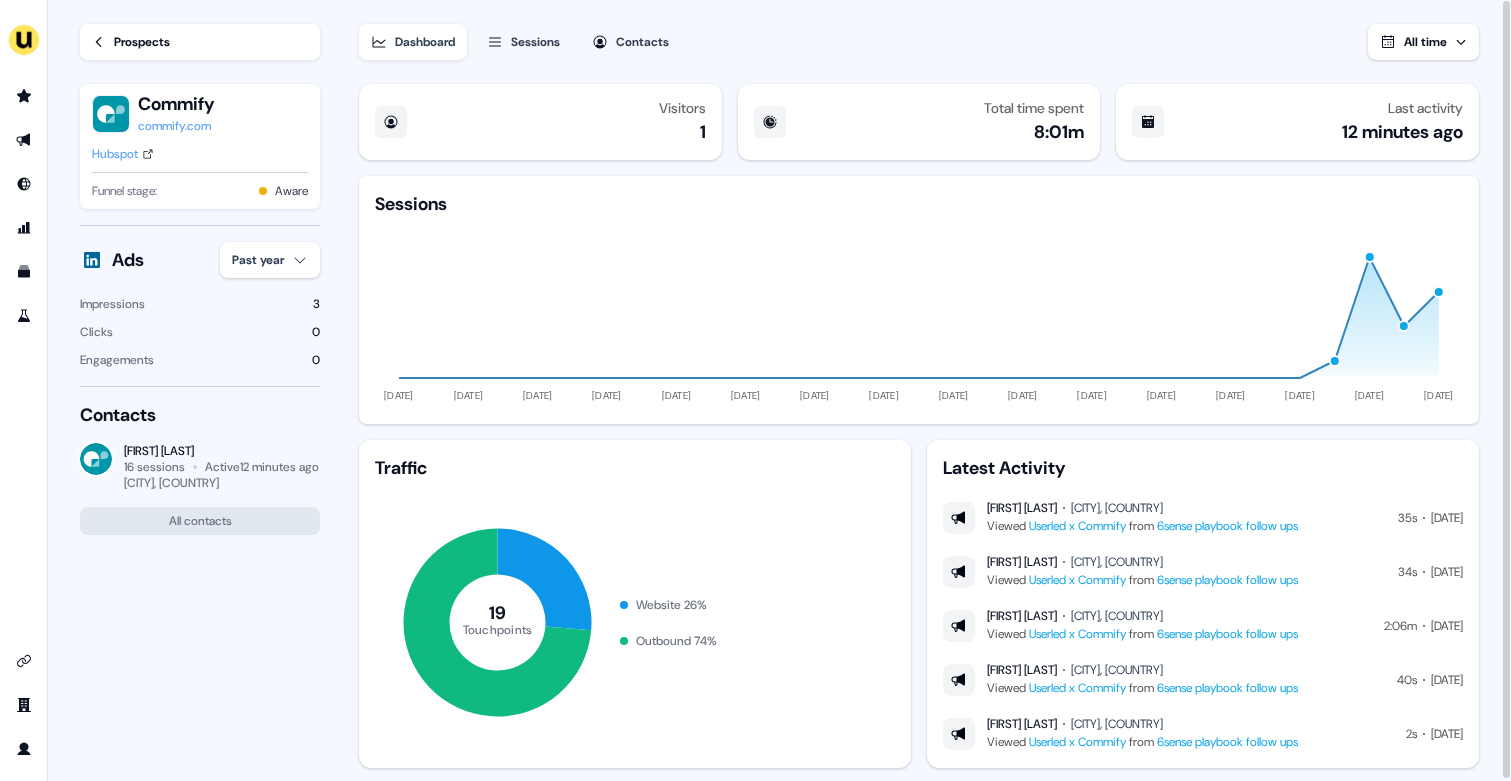 click on "Commify commify.com Hubspot Funnel stage: Aware" at bounding box center (200, 146) 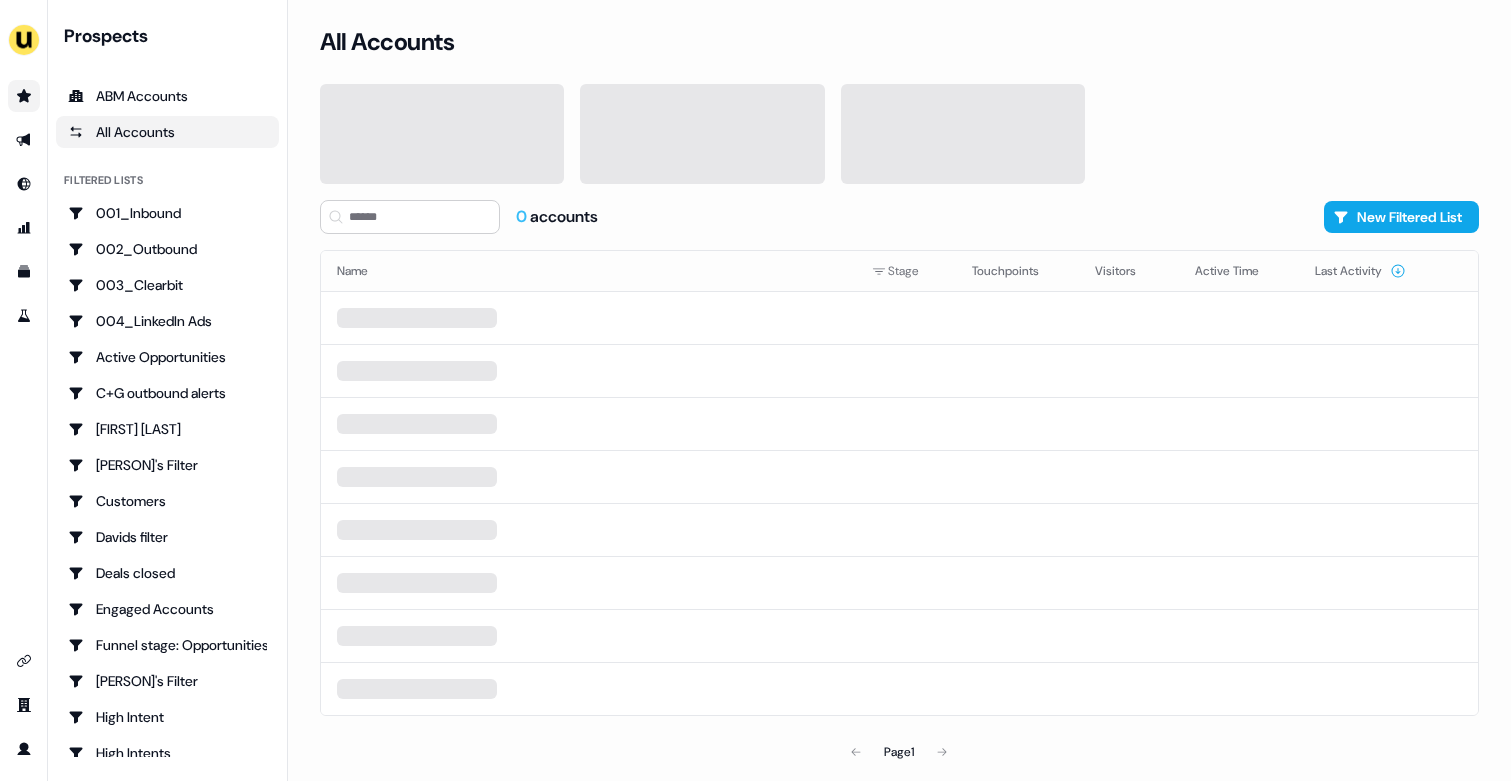 scroll, scrollTop: 0, scrollLeft: 0, axis: both 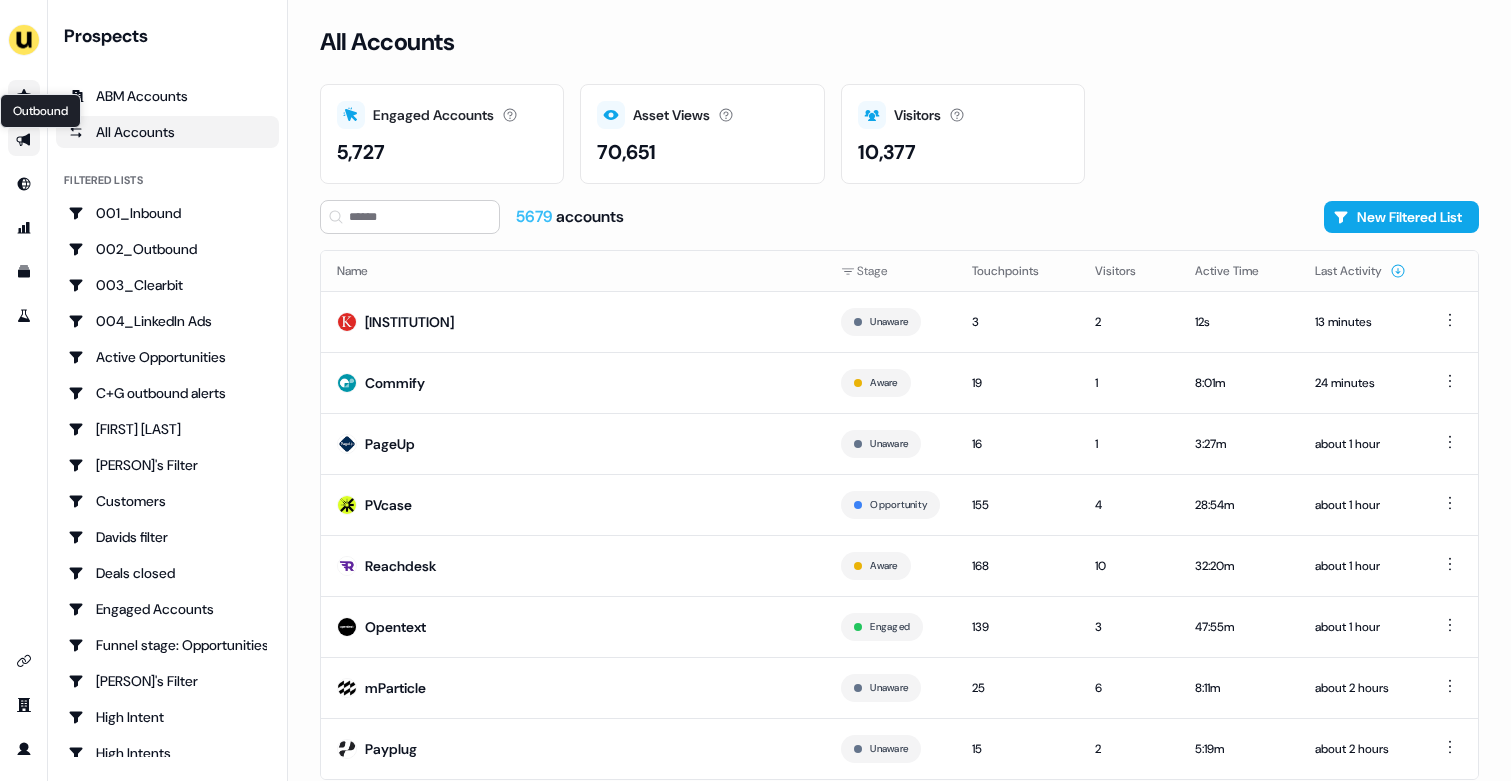 click 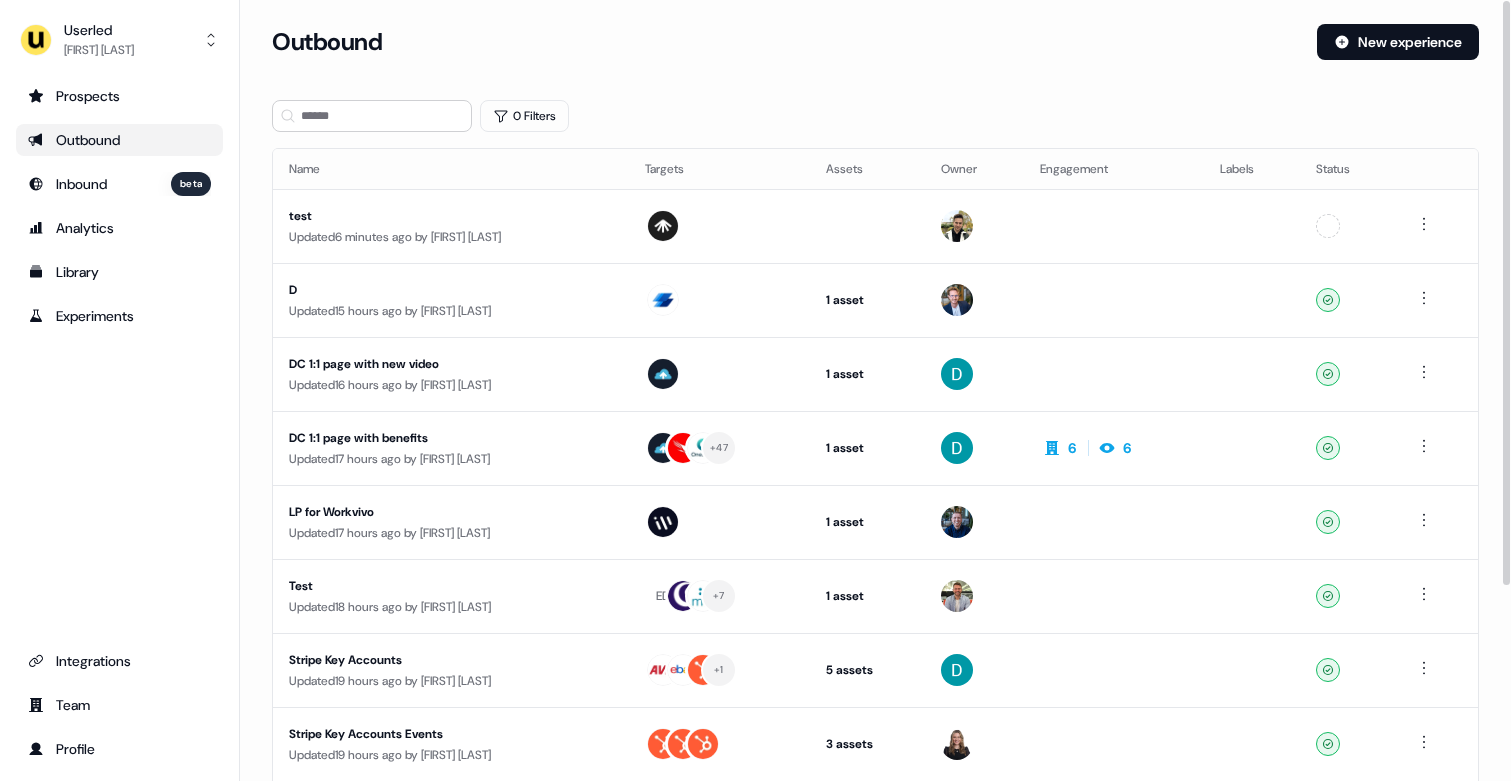 click on "0   Filters" at bounding box center (875, 116) 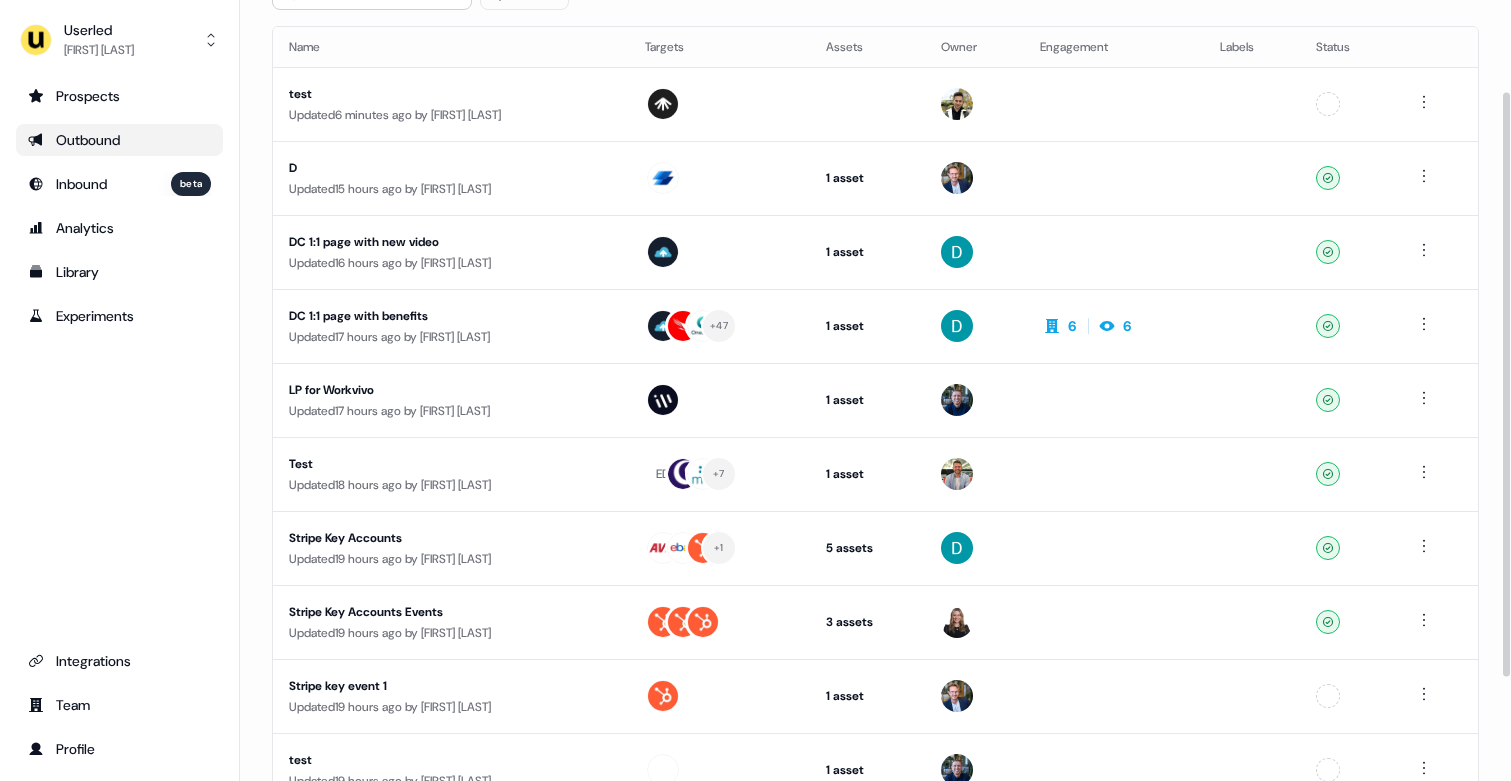 scroll, scrollTop: 0, scrollLeft: 0, axis: both 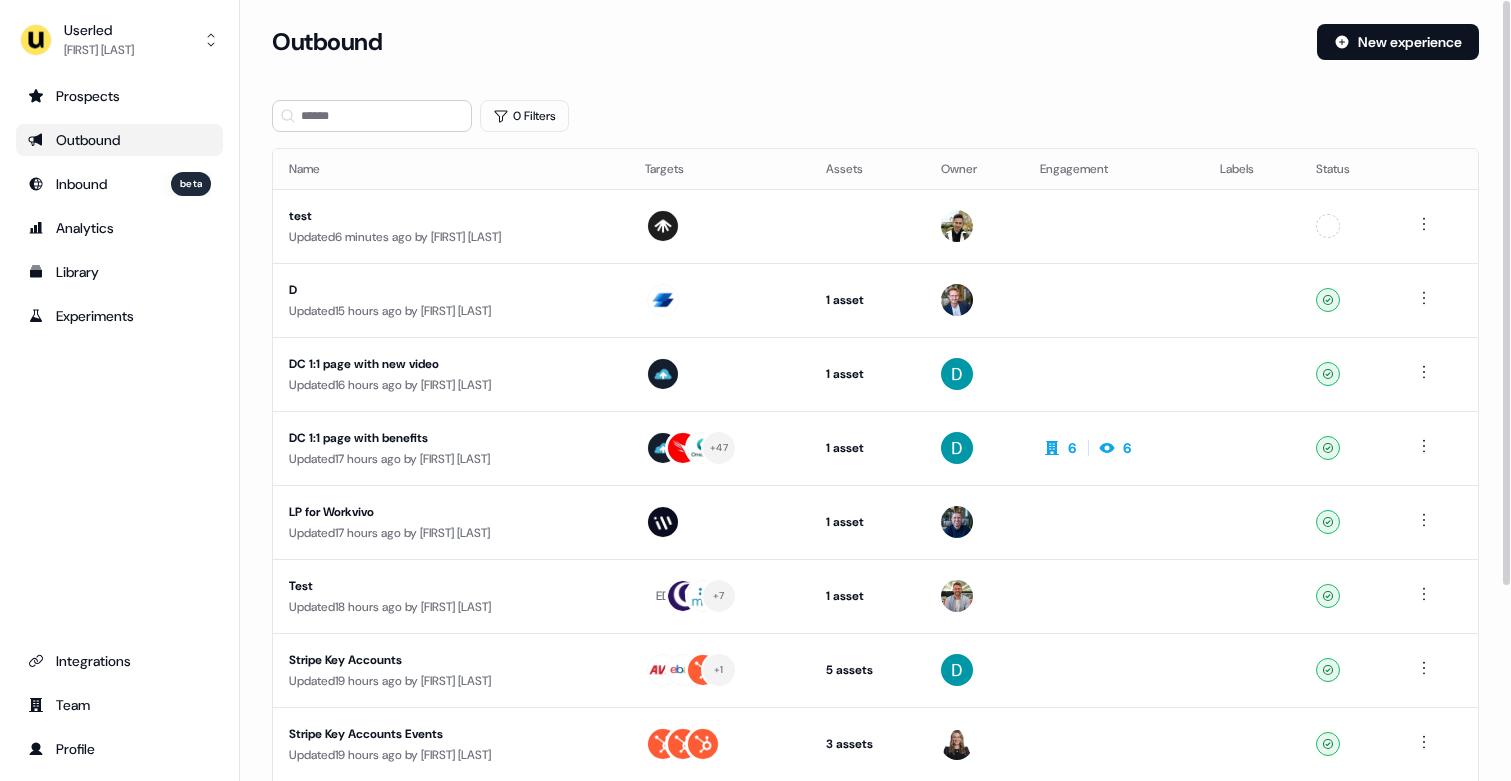 click on "0   Filters" at bounding box center [875, 116] 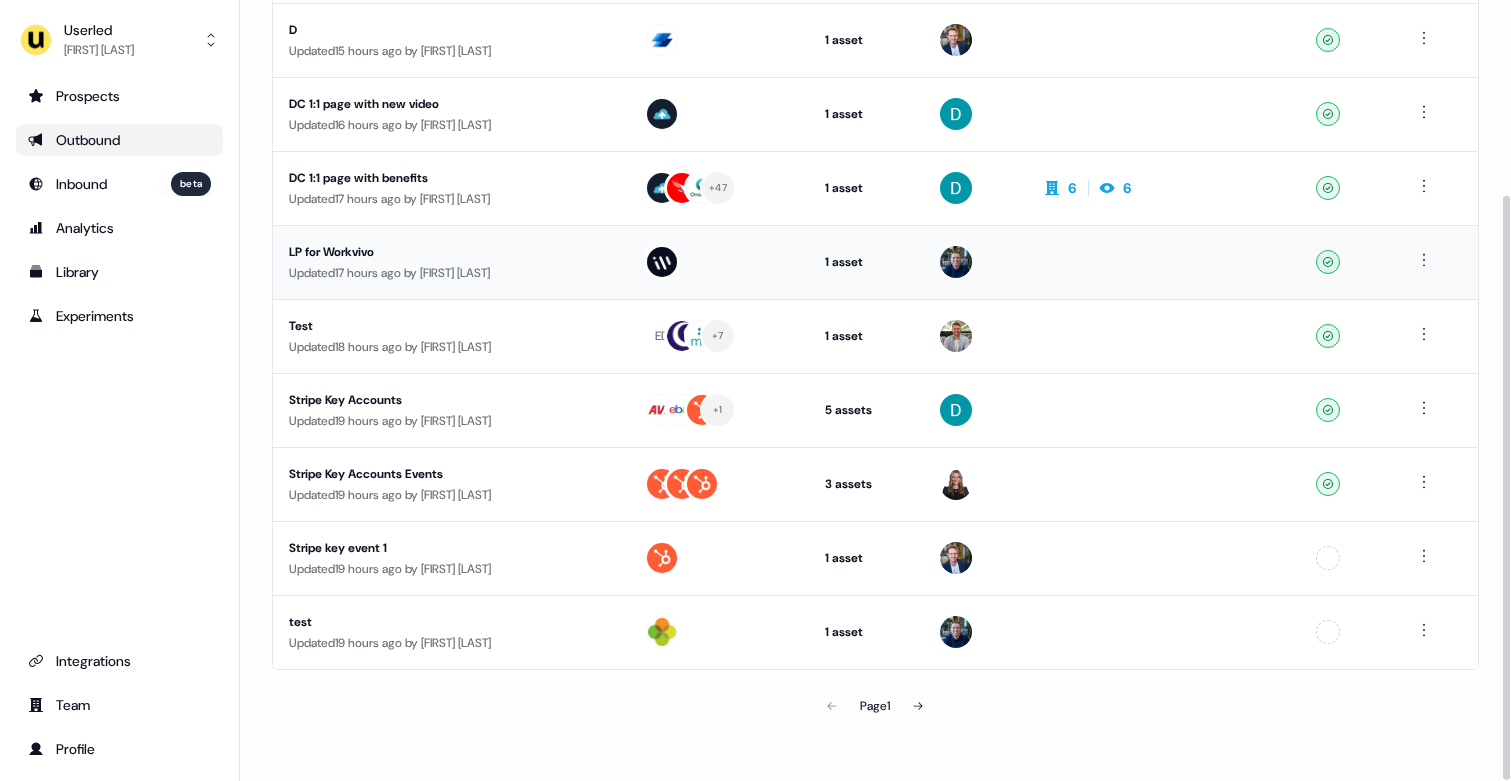 scroll, scrollTop: 0, scrollLeft: 0, axis: both 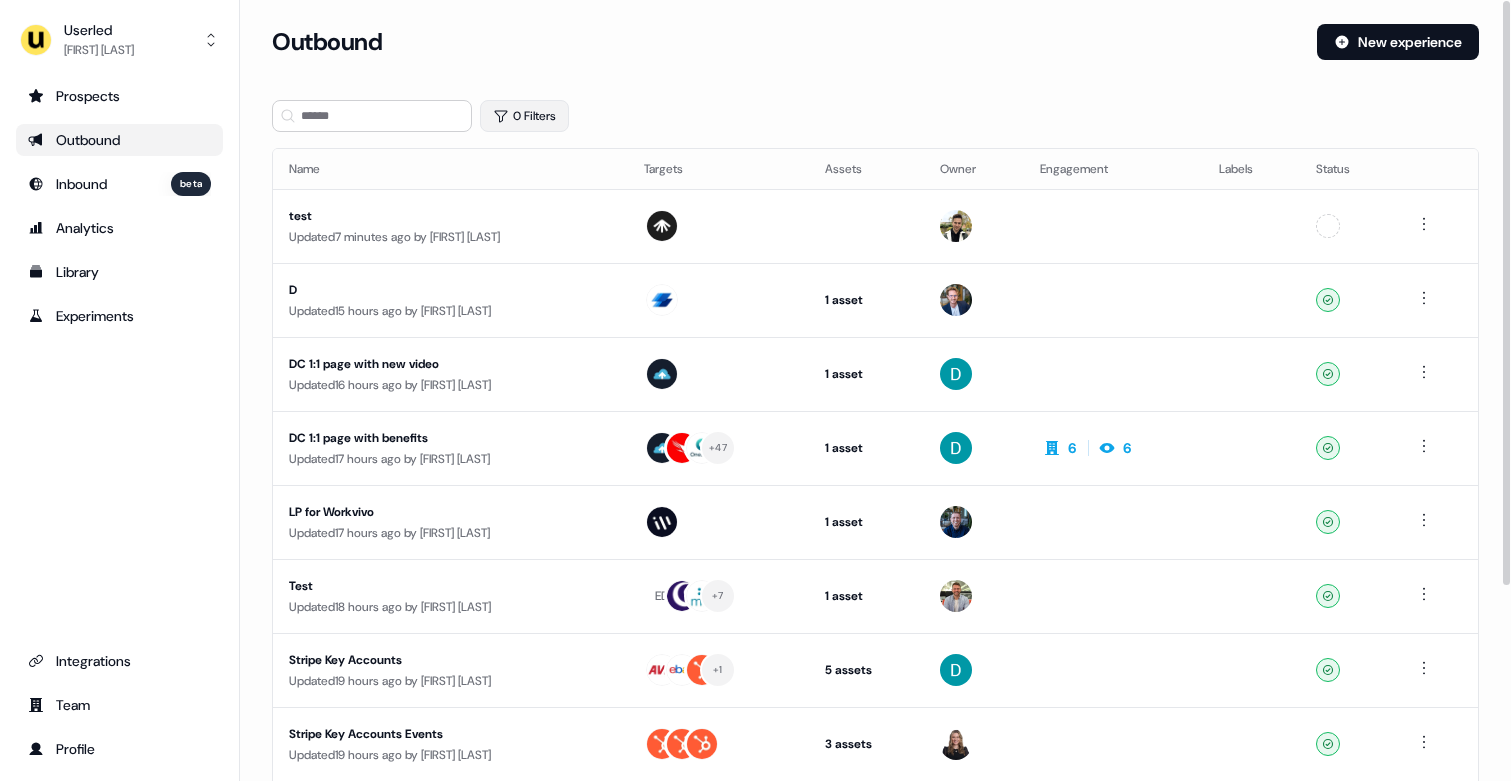 click on "0   Filters" at bounding box center [524, 116] 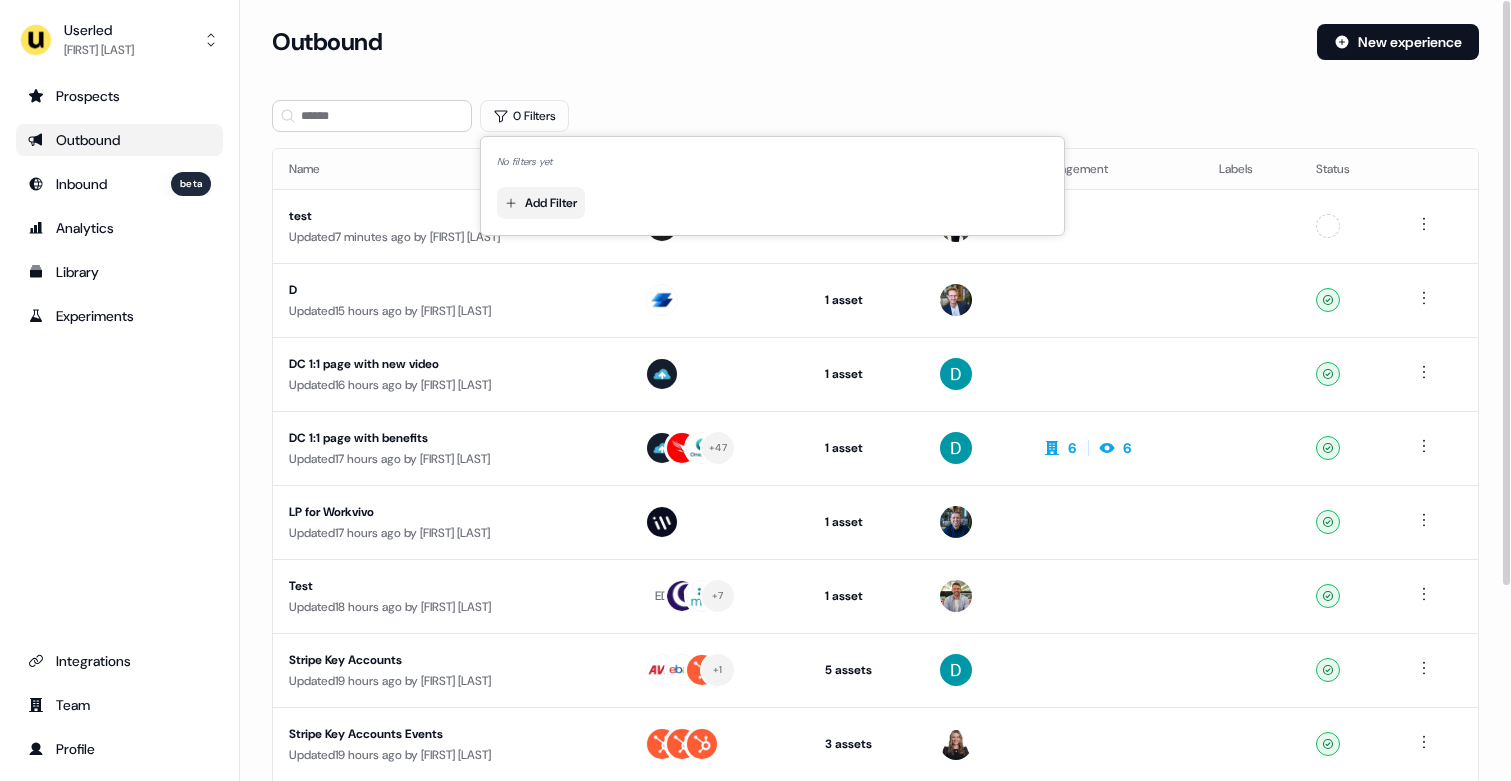click on "For the best experience switch devices to a bigger screen. Go to Userled.io Userled Vincent Plassard Prospects Outbound Inbound beta Analytics Library Experiments Integrations Team Profile Loading... Outbound New experience 0   Filters Name Targets Assets Owner Engagement Labels Status test Updated  7 minutes ago   by   Zsolt Simon Unconfigured D Updated  15 hours ago   by   Yann Sarfati 1   asset Outreach (Starter) Ready DC 1:1 page with new video Updated  16 hours ago   by   David Cruickshank 1   asset Outreach (Starter) Ready DC 1:1 page with benefits Updated  17 hours ago   by   David Cruickshank + 47 1   asset Outreach (Starter) 6 6 Ready LP for Workvivo Updated  17 hours ago   by   James Johnson 1   asset Outreach (Starter) Ready Test Updated  18 hours ago   by   Oliver Grogan ED + 7 1   asset Outreach (Starter) Ready Stripe Key Accounts Updated  19 hours ago   by   Yann Sarfati + 1 5   assets Webinar, LinkedIn Square, LinkedIn Square, Outreach (Starter), Webinar Ready Stripe Key Accounts Events" at bounding box center (755, 390) 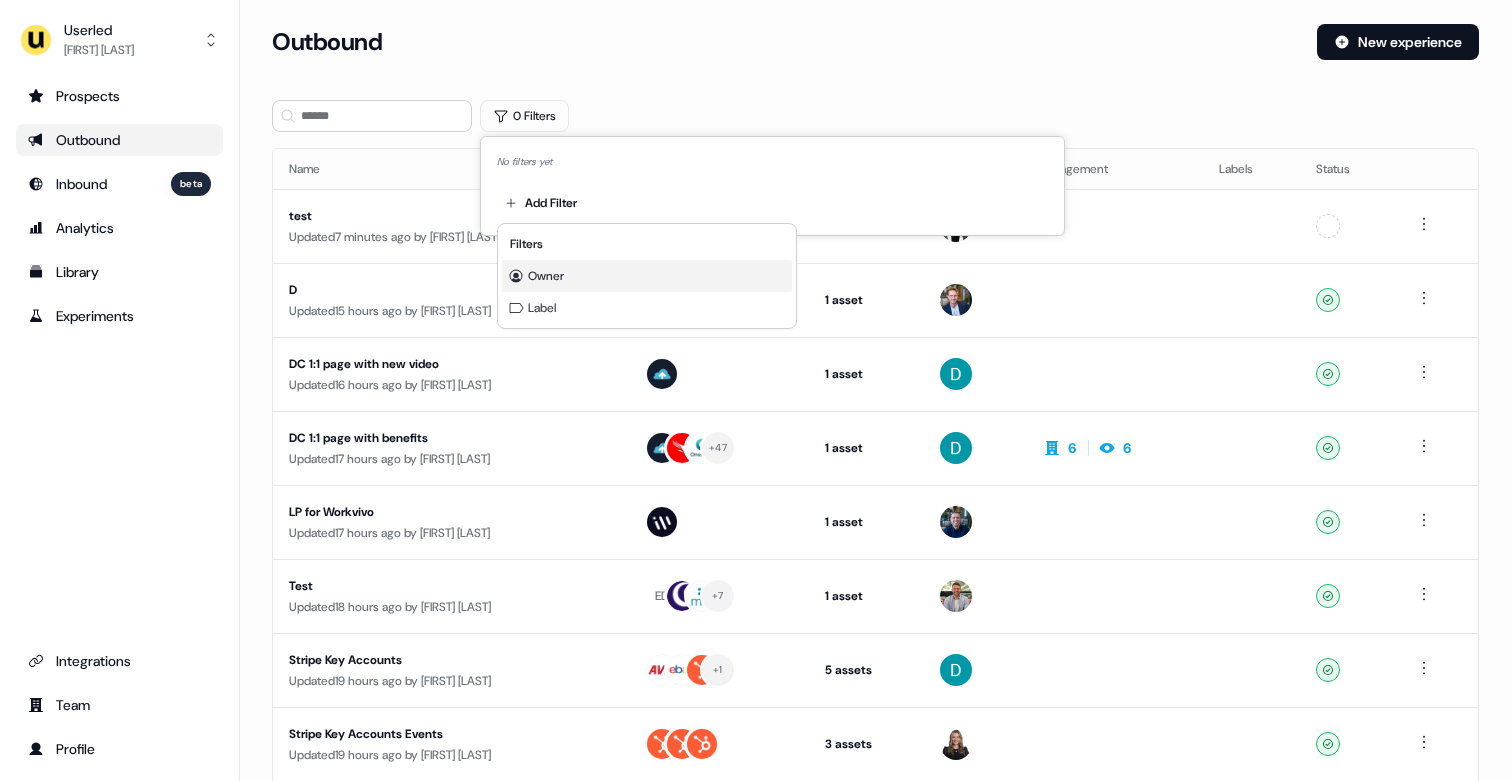 click on "Owner" at bounding box center [546, 276] 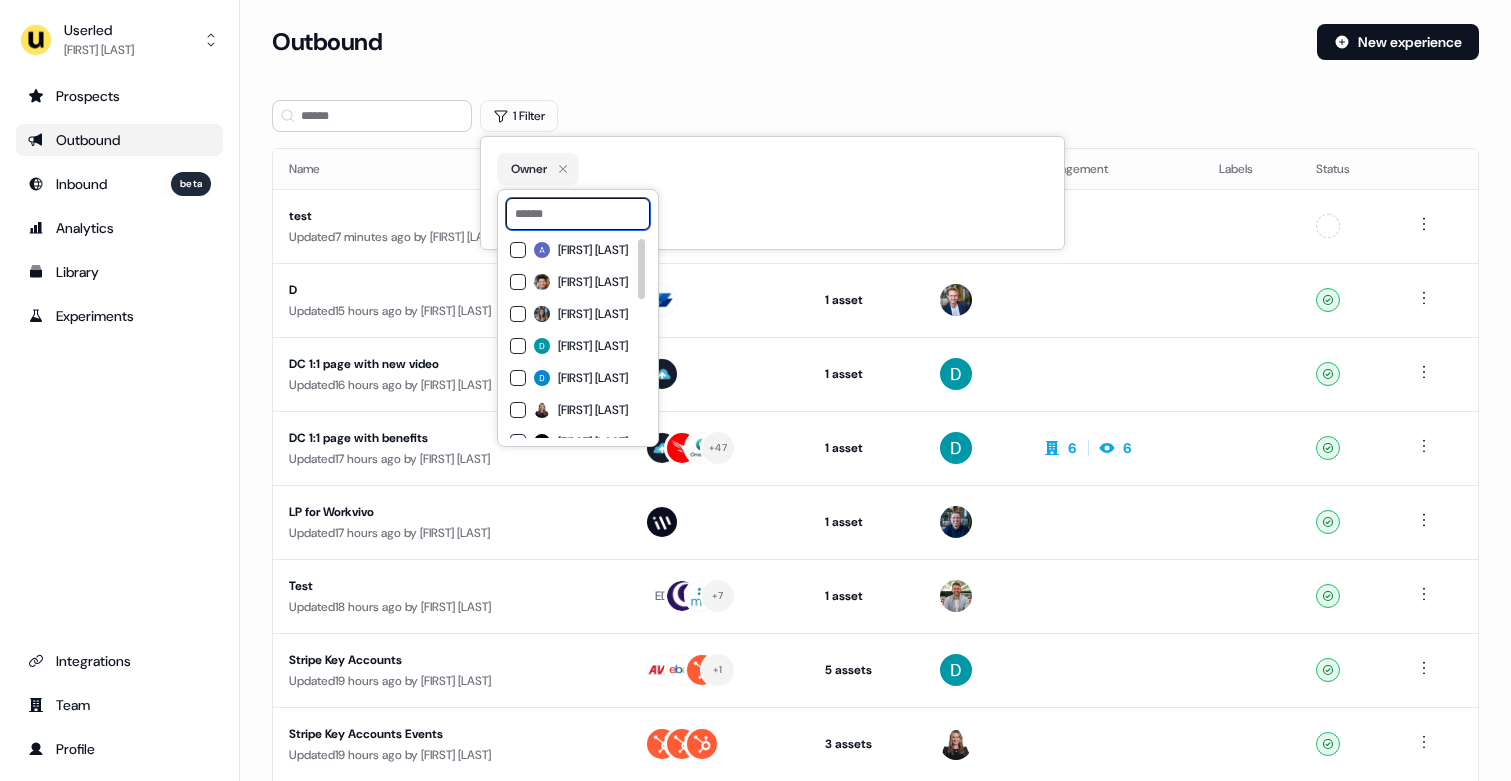 click at bounding box center [578, 214] 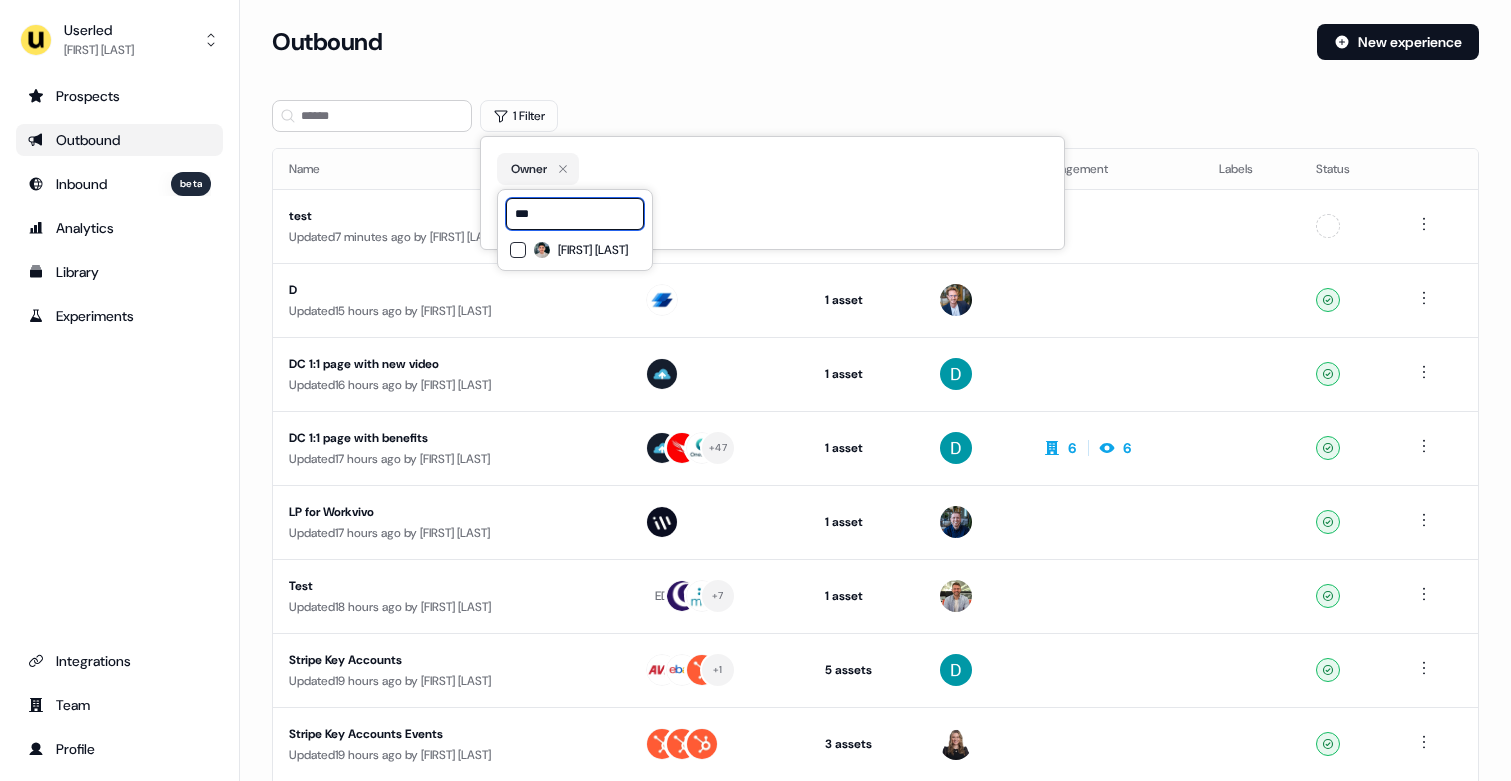 type on "***" 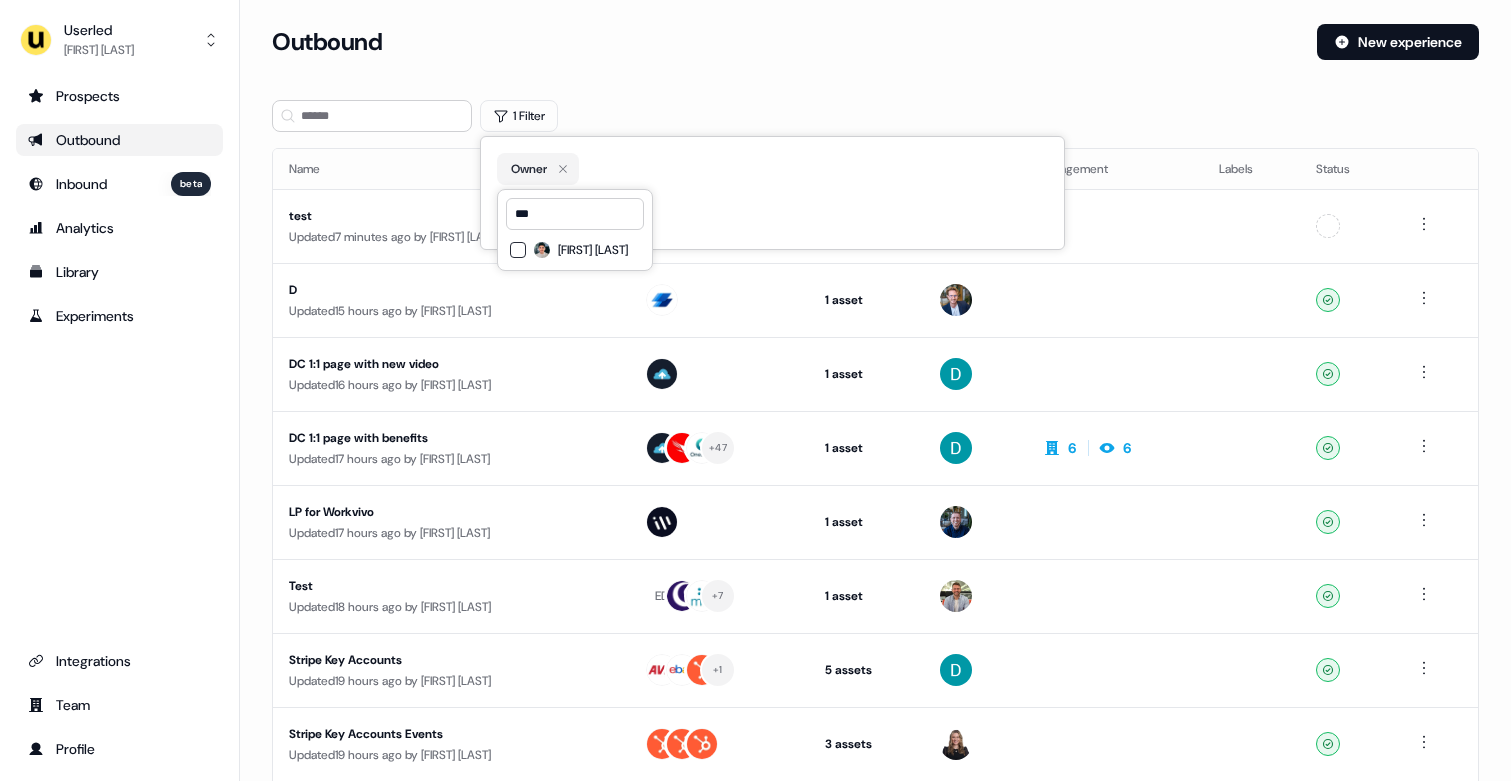 click on "Vincent Plassard" at bounding box center (518, 250) 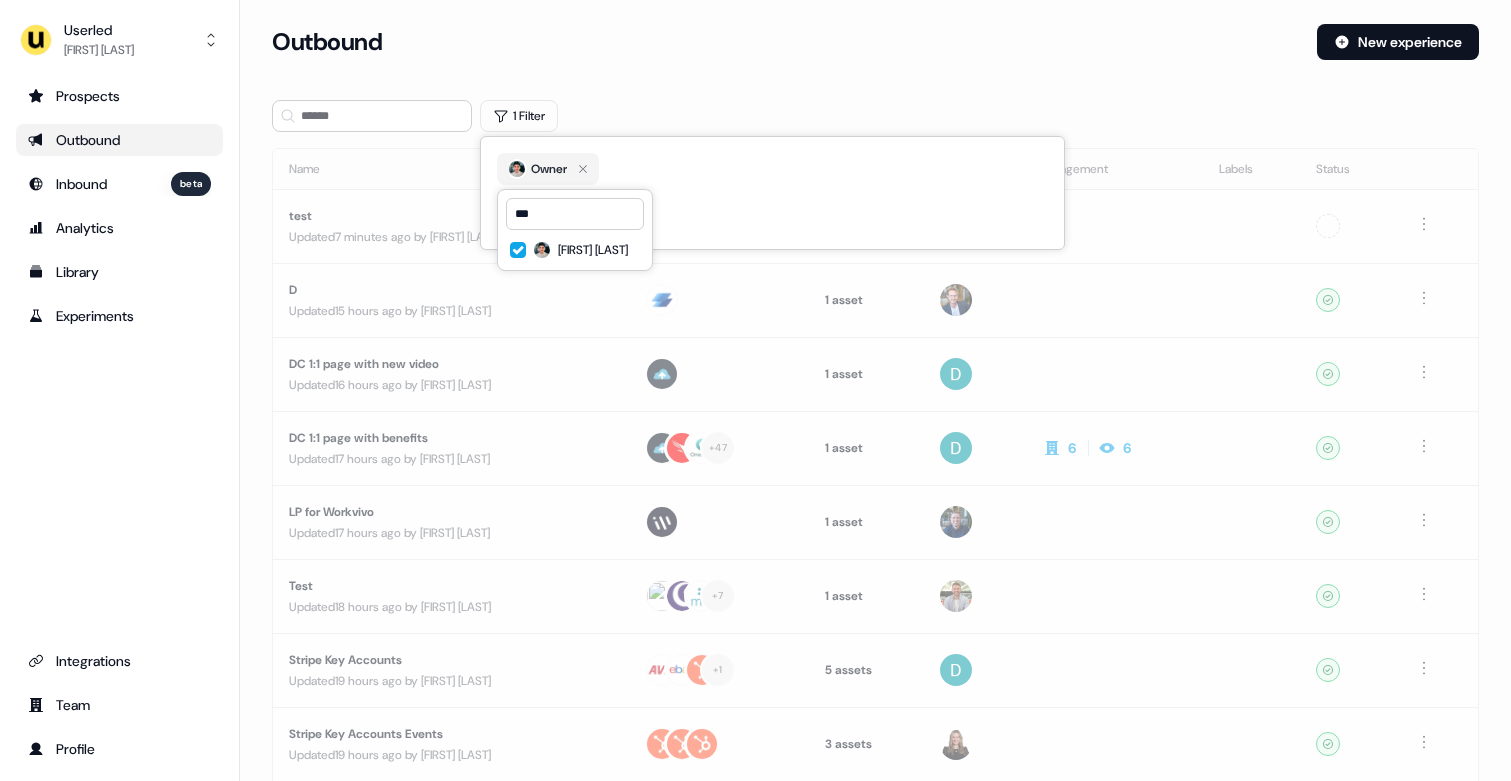 click on "Owner" at bounding box center (772, 169) 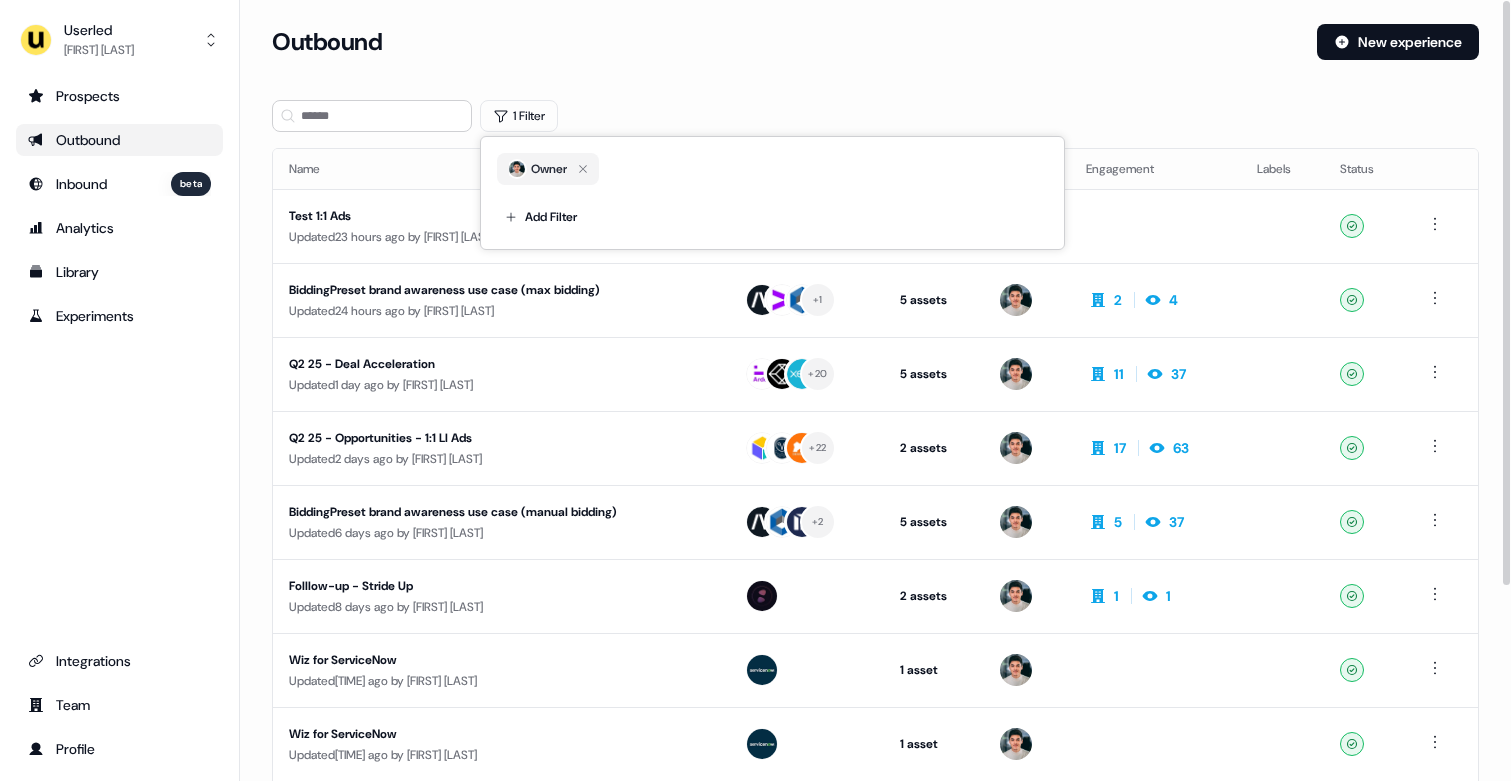 click on "1   Filter" at bounding box center (875, 116) 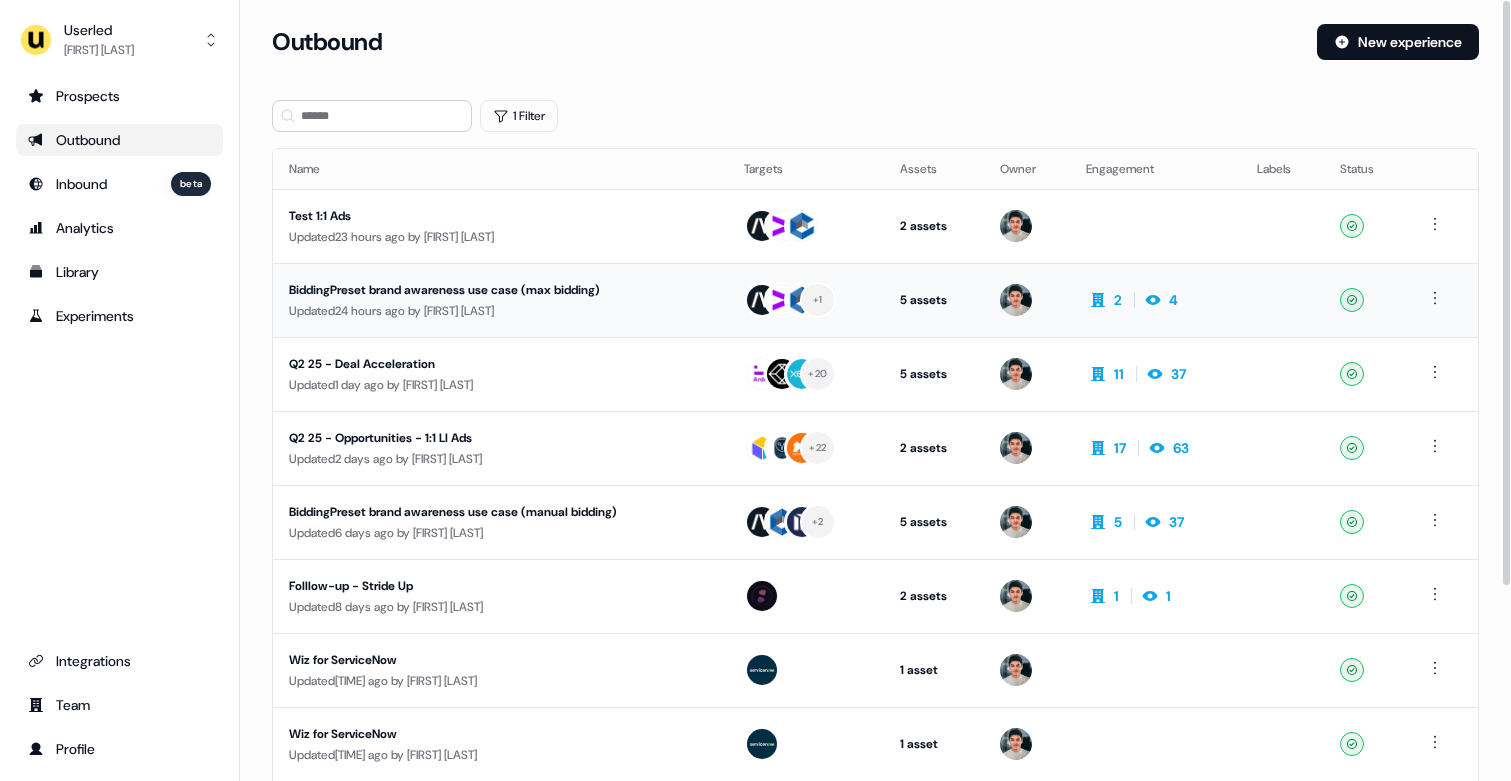 click on "Updated  24 hours ago   by   Vincent Plassard" at bounding box center [500, 311] 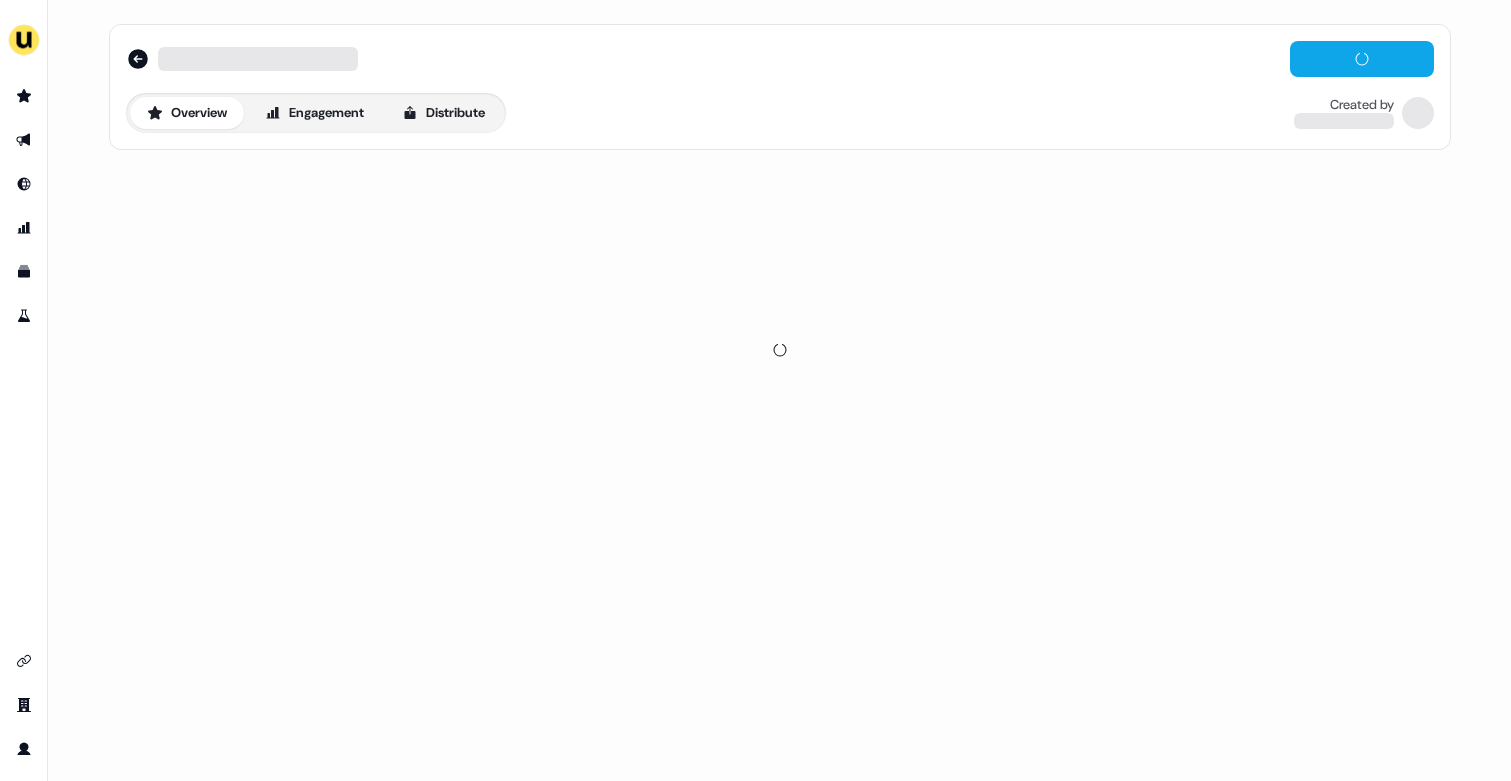 click at bounding box center (780, 350) 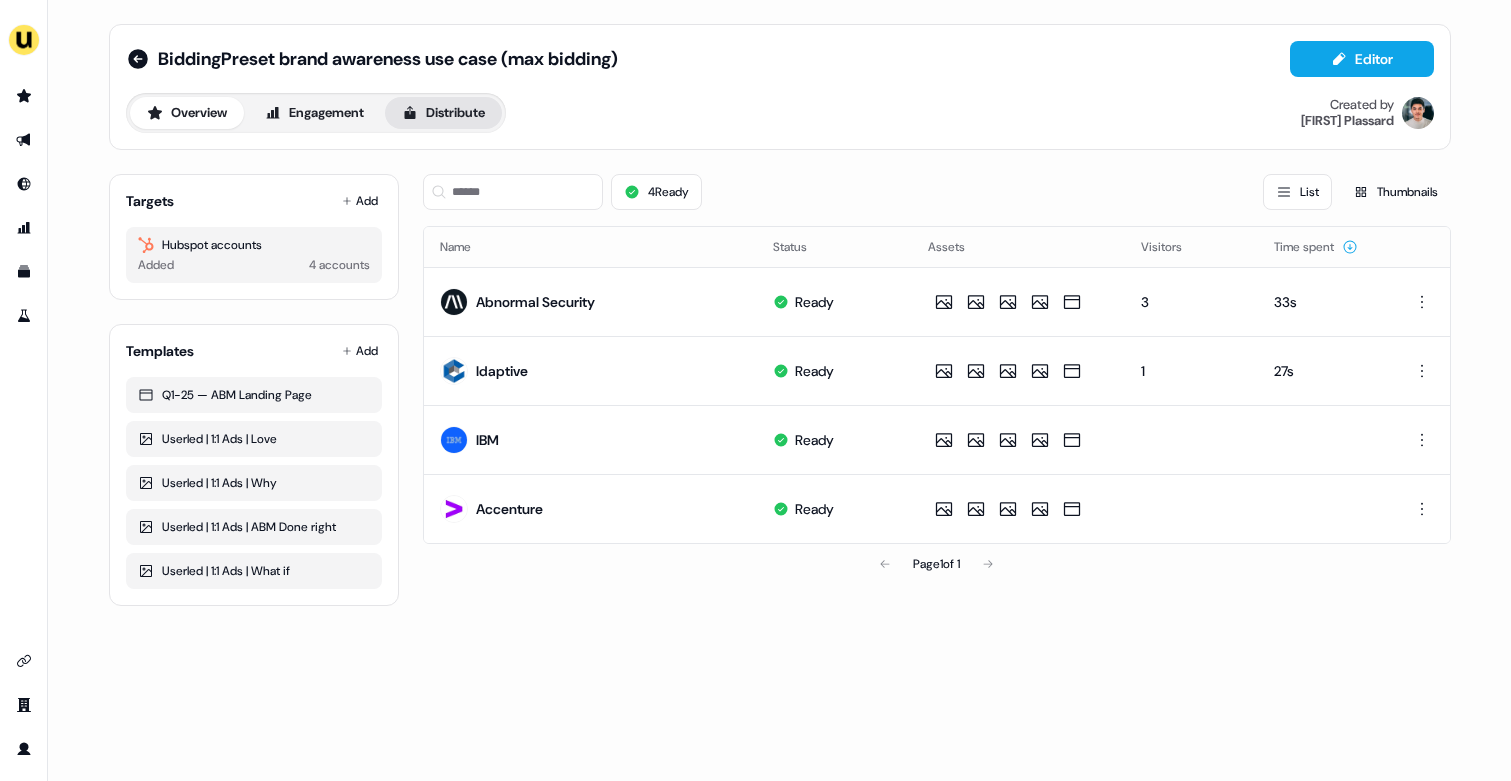 click on "Distribute" at bounding box center (443, 113) 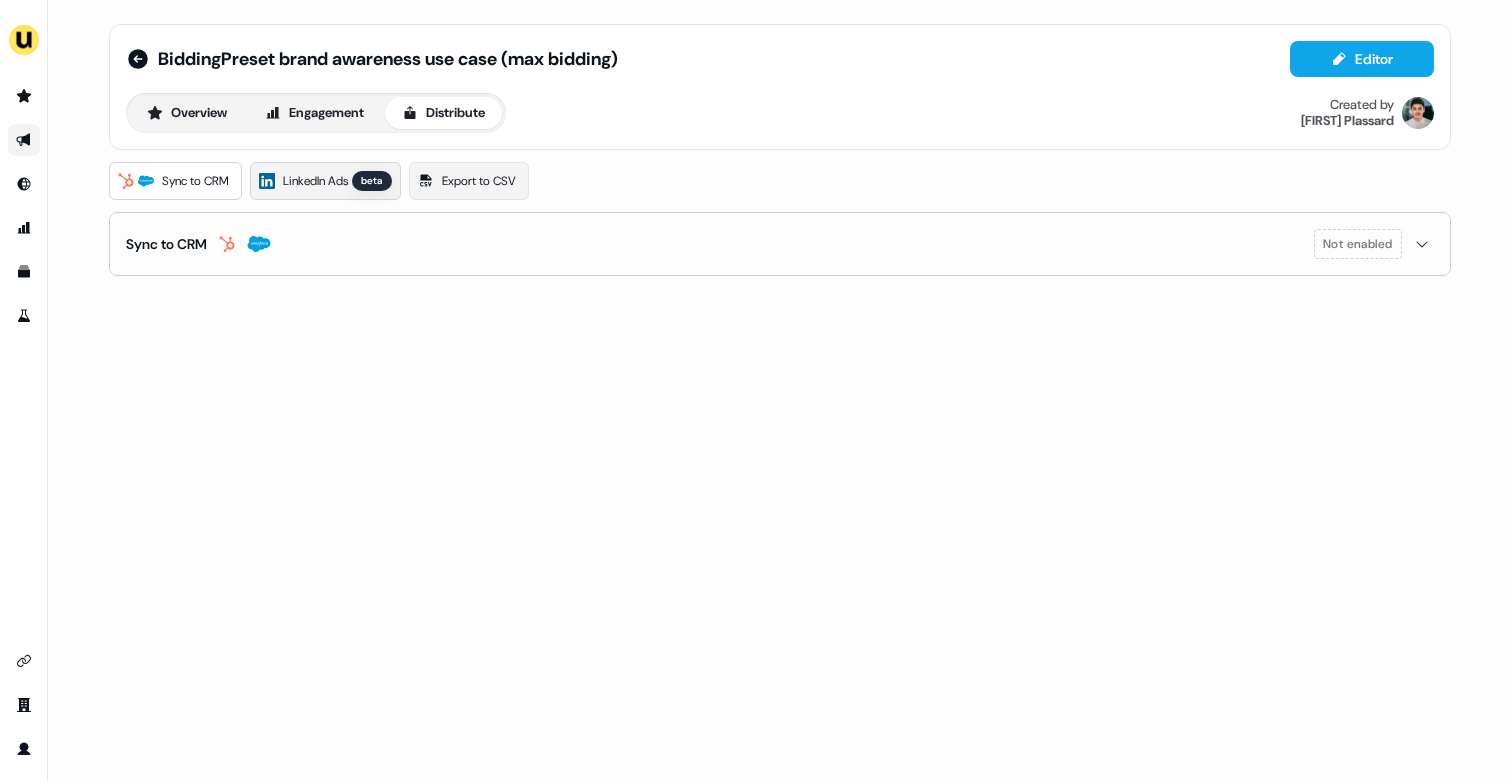 click on "LinkedIn Ads beta" at bounding box center [325, 181] 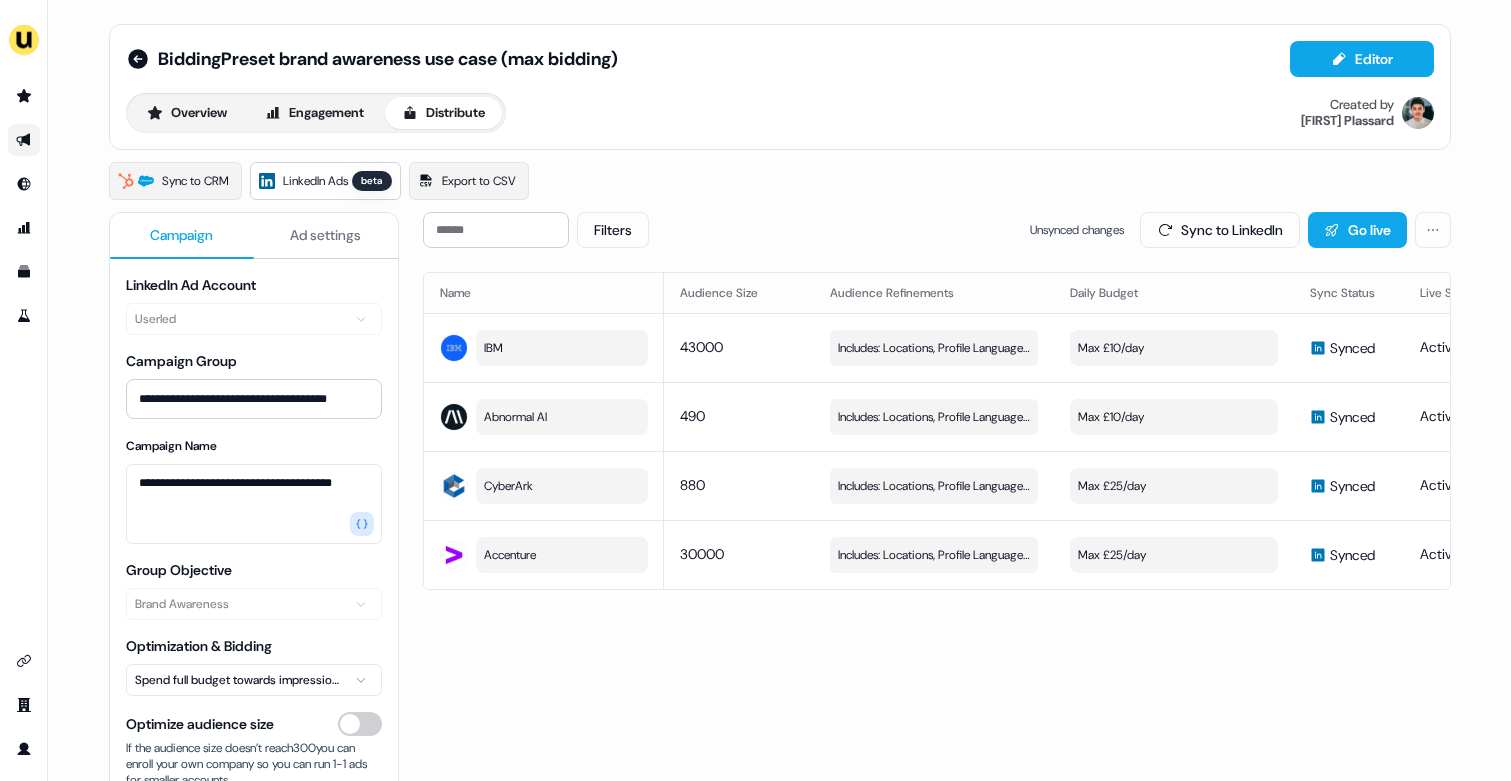 scroll, scrollTop: 173, scrollLeft: 0, axis: vertical 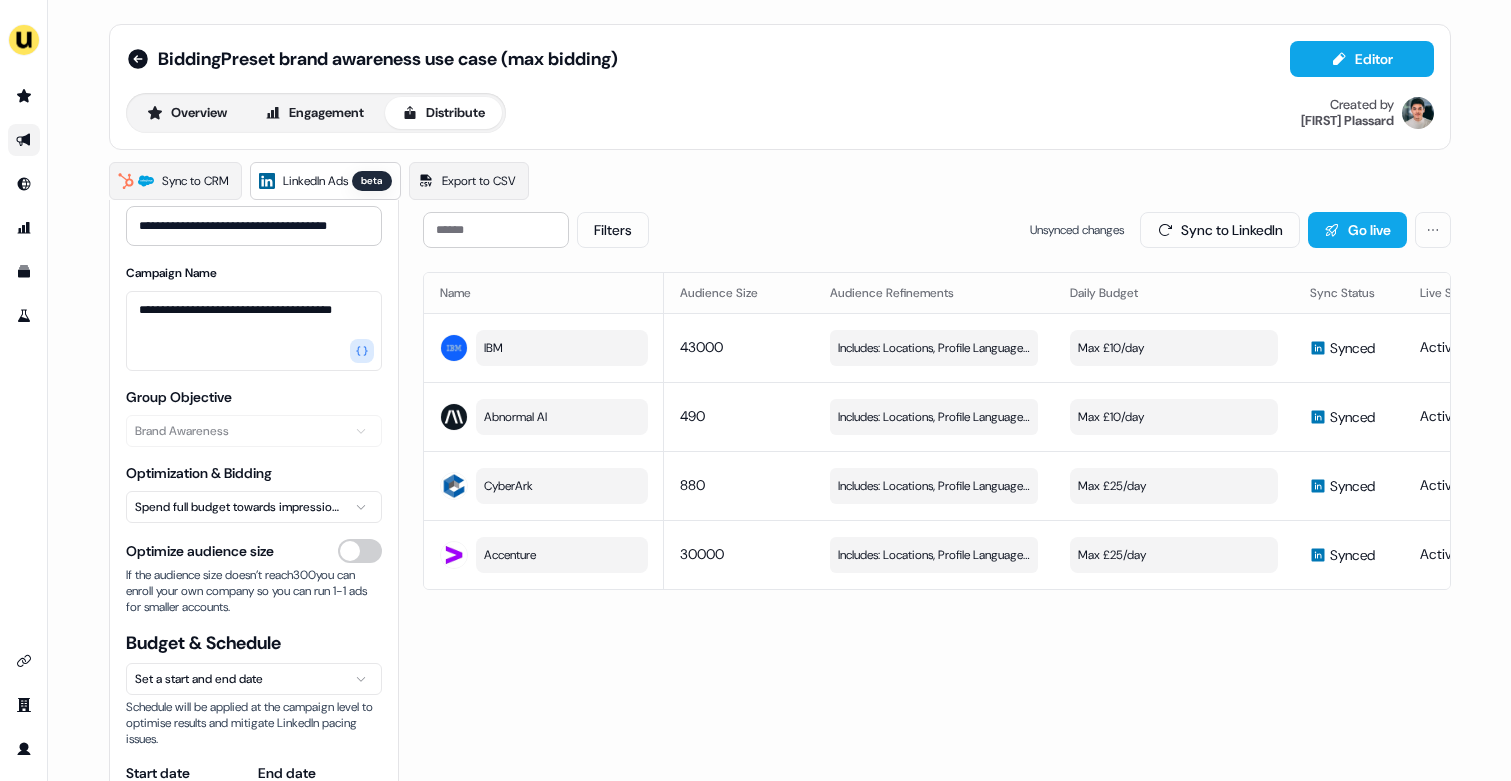 click on "**********" at bounding box center (755, 390) 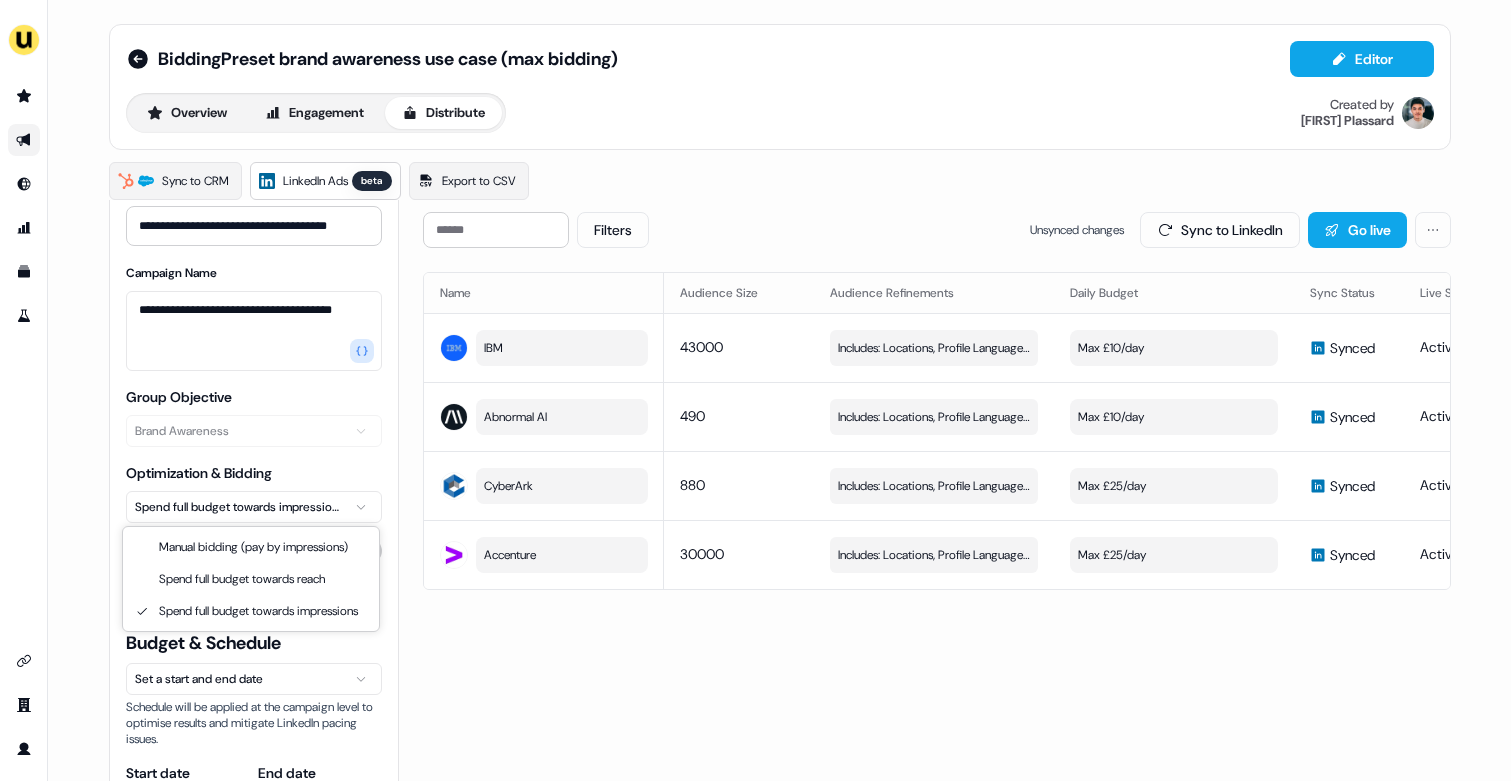 click on "**********" at bounding box center (755, 390) 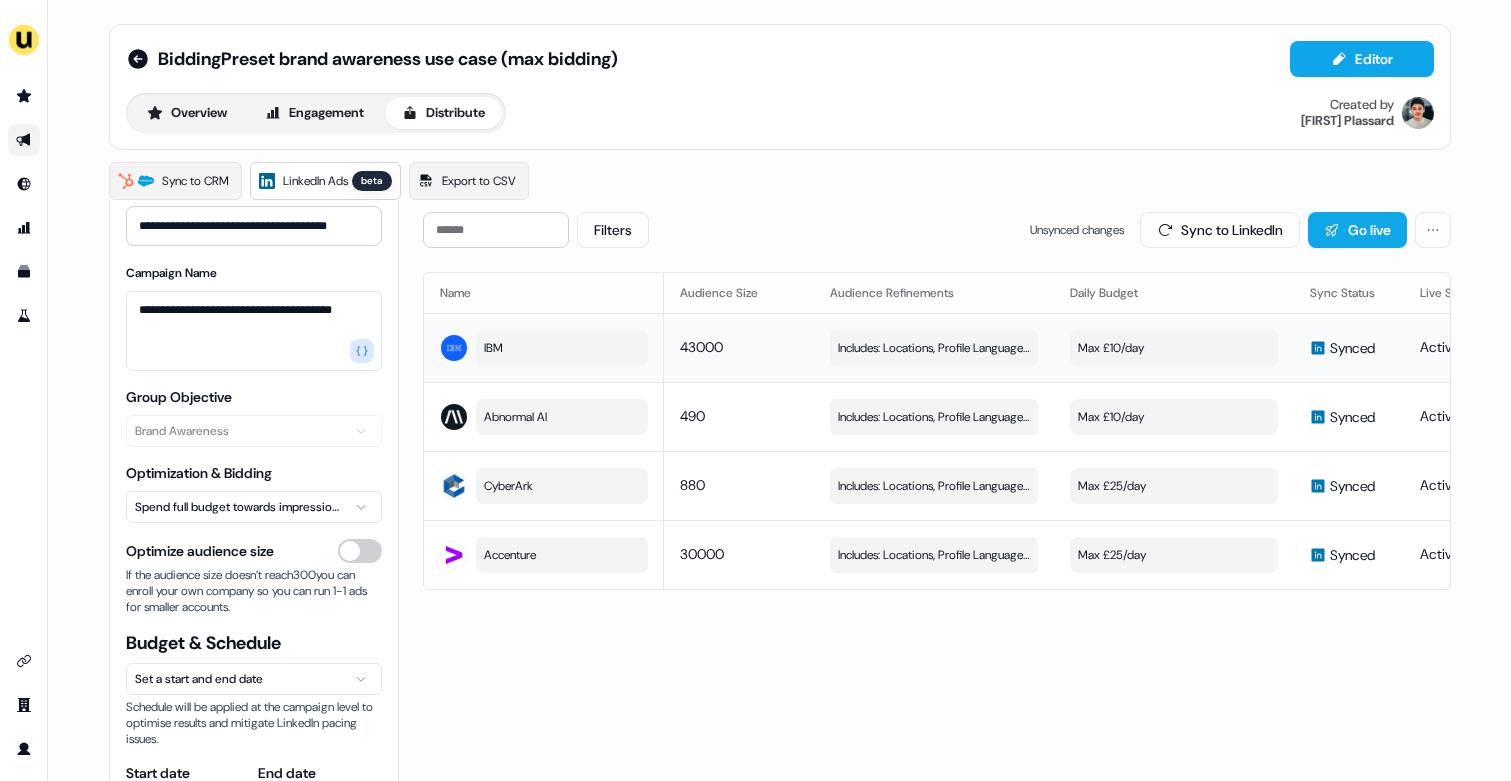 click on "Max £10/day" at bounding box center (1174, 348) 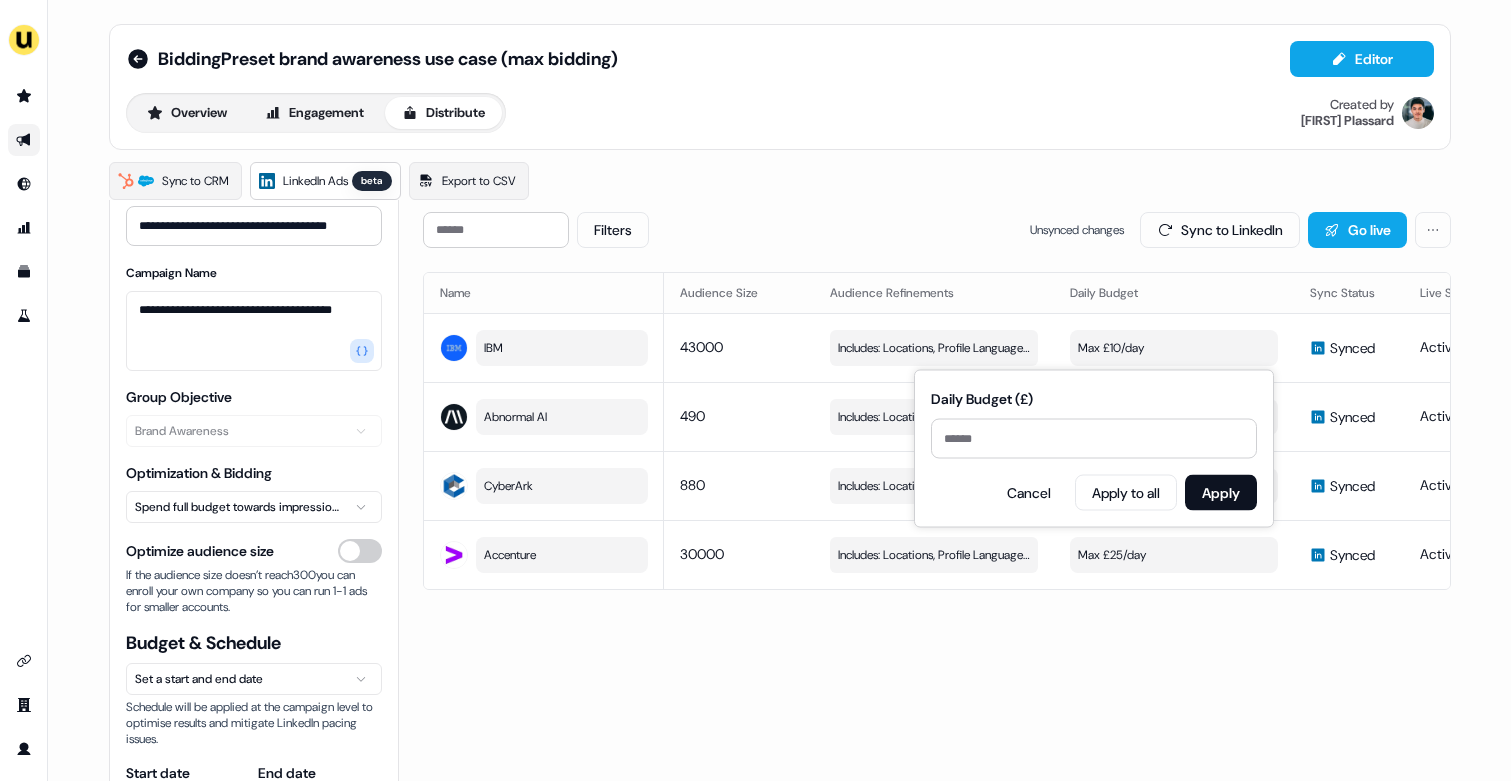 click on "Filters Unsynced changes Sync to LinkedIn Go live Name Audience Size Audience Refinements Daily Budget Sync Status Live Status IBM 43000 Includes: Locations, Profile Language, Job Functions Edit Max £10/day Synced Active View campaign Abnormal AI 490 Includes: Locations, Profile Language, Job Functions Edit Max £10/day Synced Active View campaign CyberArk 880 Includes: Locations, Profile Language, Job Functions Edit Max £25/day Synced Active View campaign Accenture 30000 Includes: Locations, Profile Language, Job Functions Edit Max £25/day Synced Active View campaign" at bounding box center (937, 401) 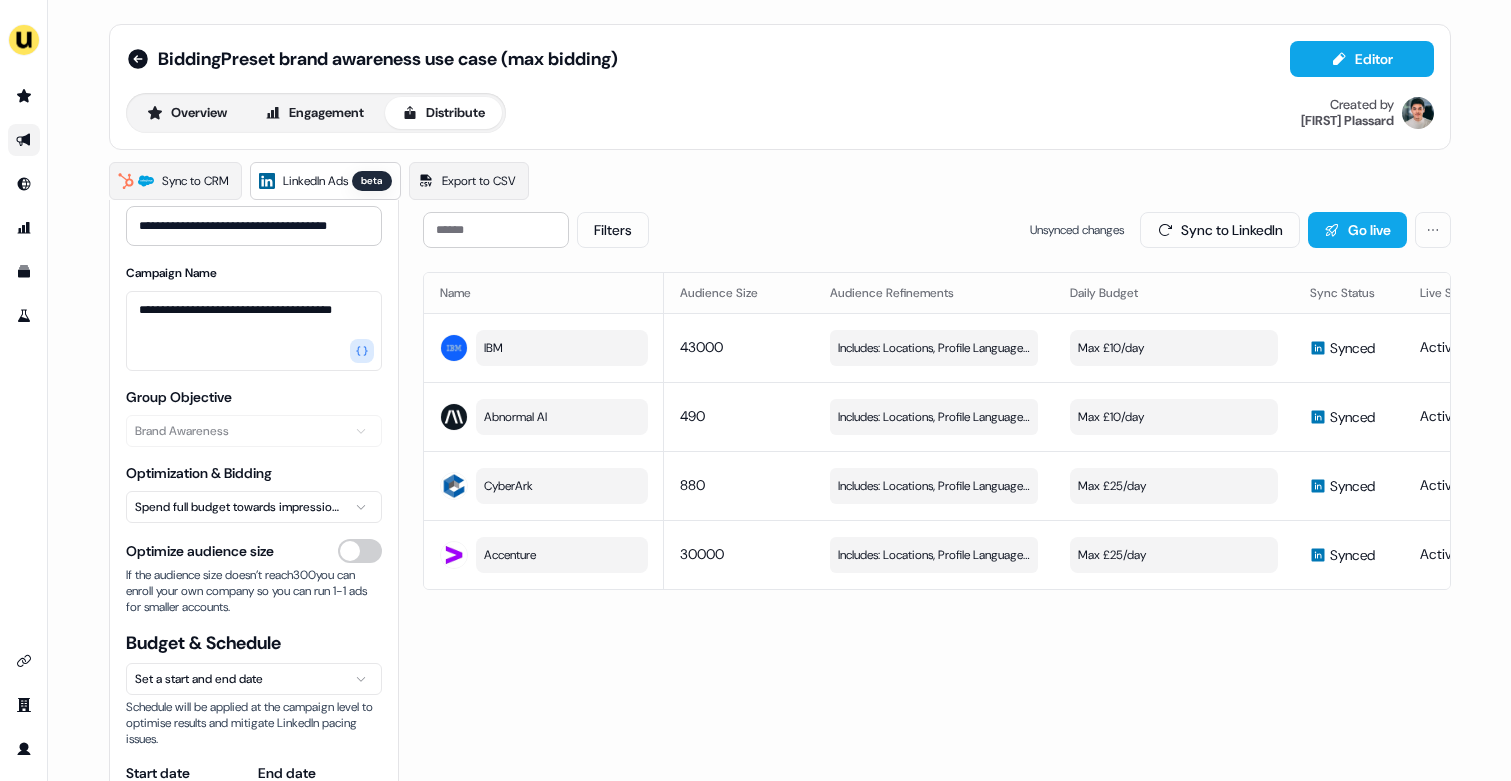 scroll, scrollTop: 200, scrollLeft: 0, axis: vertical 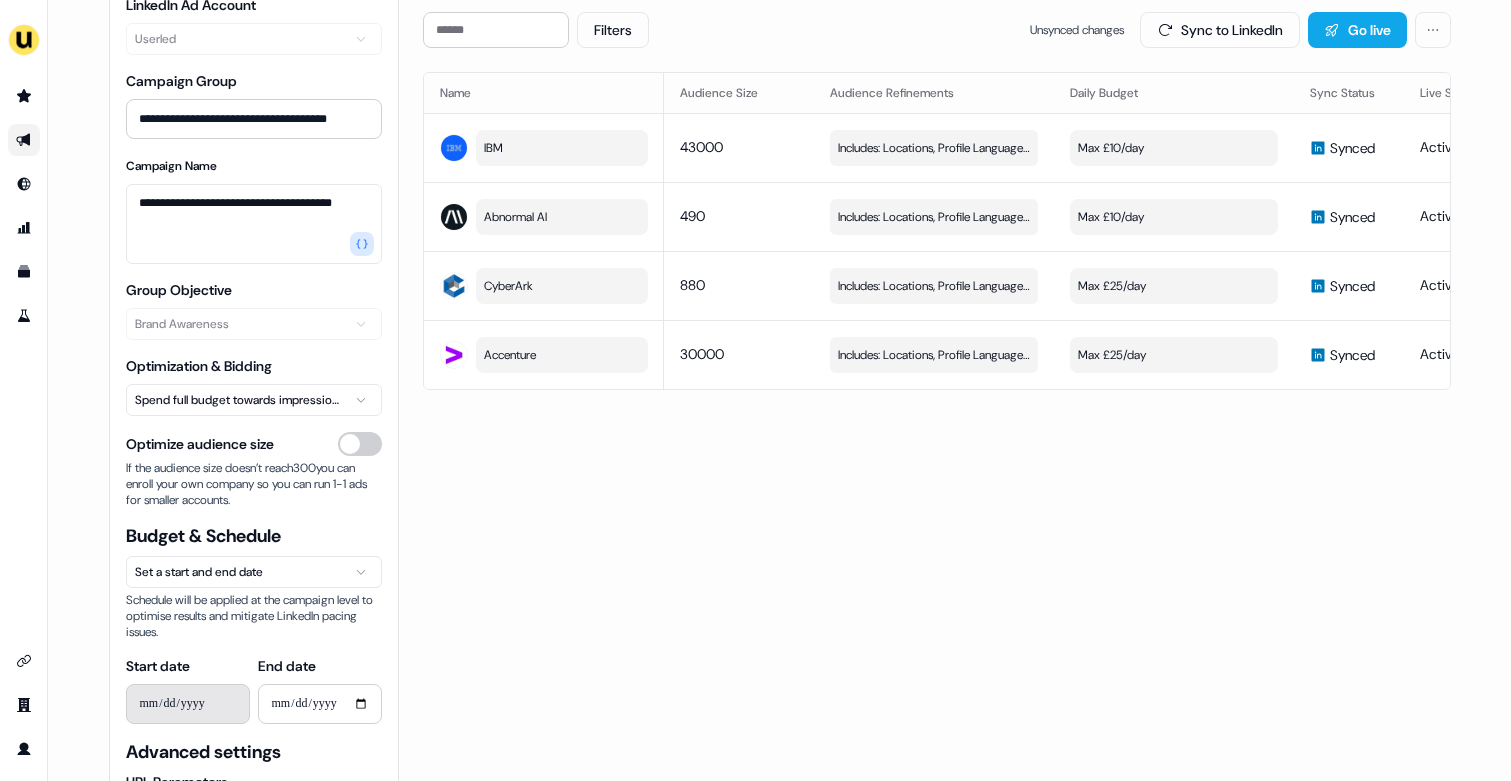 click on "**********" at bounding box center [755, 390] 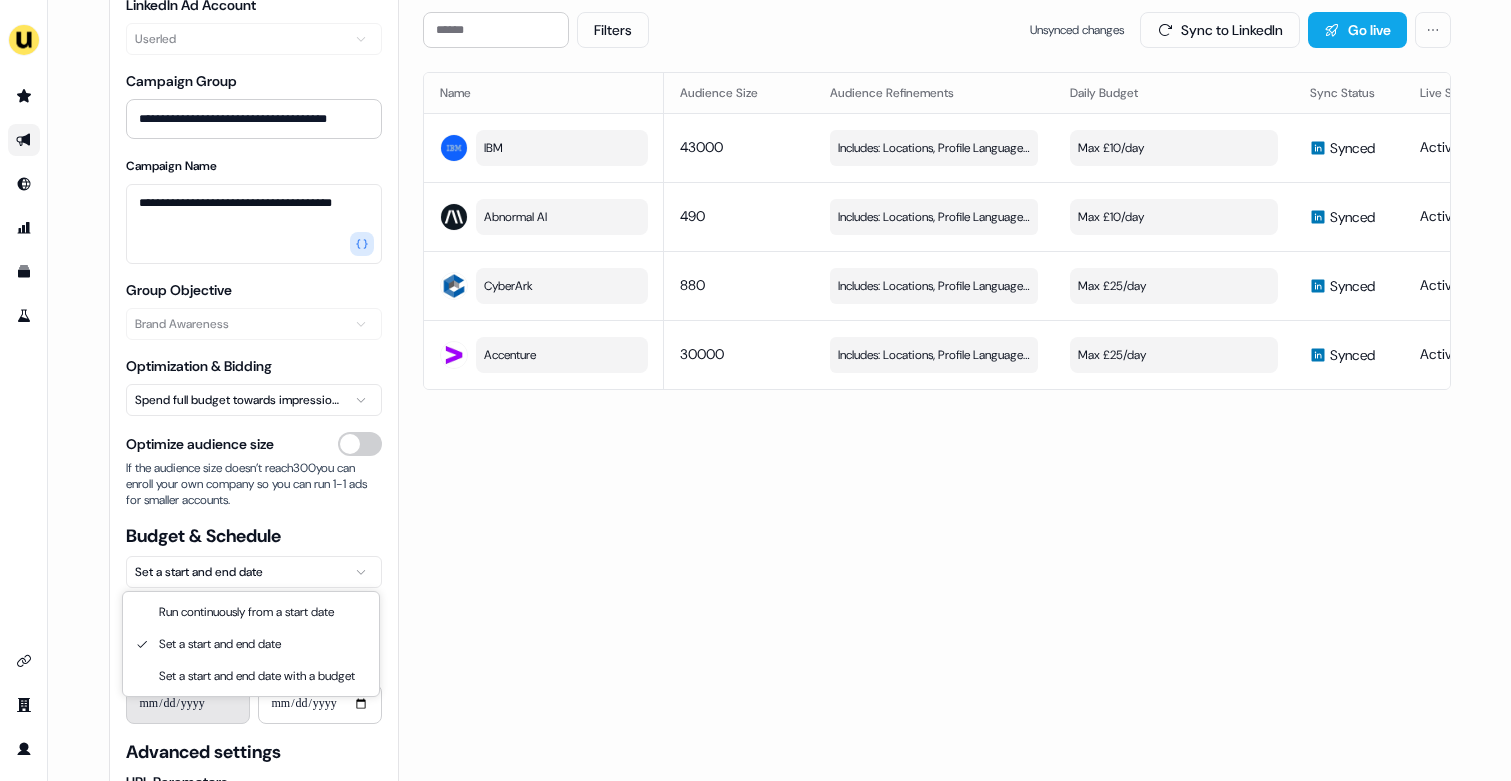 click on "**********" at bounding box center (755, 390) 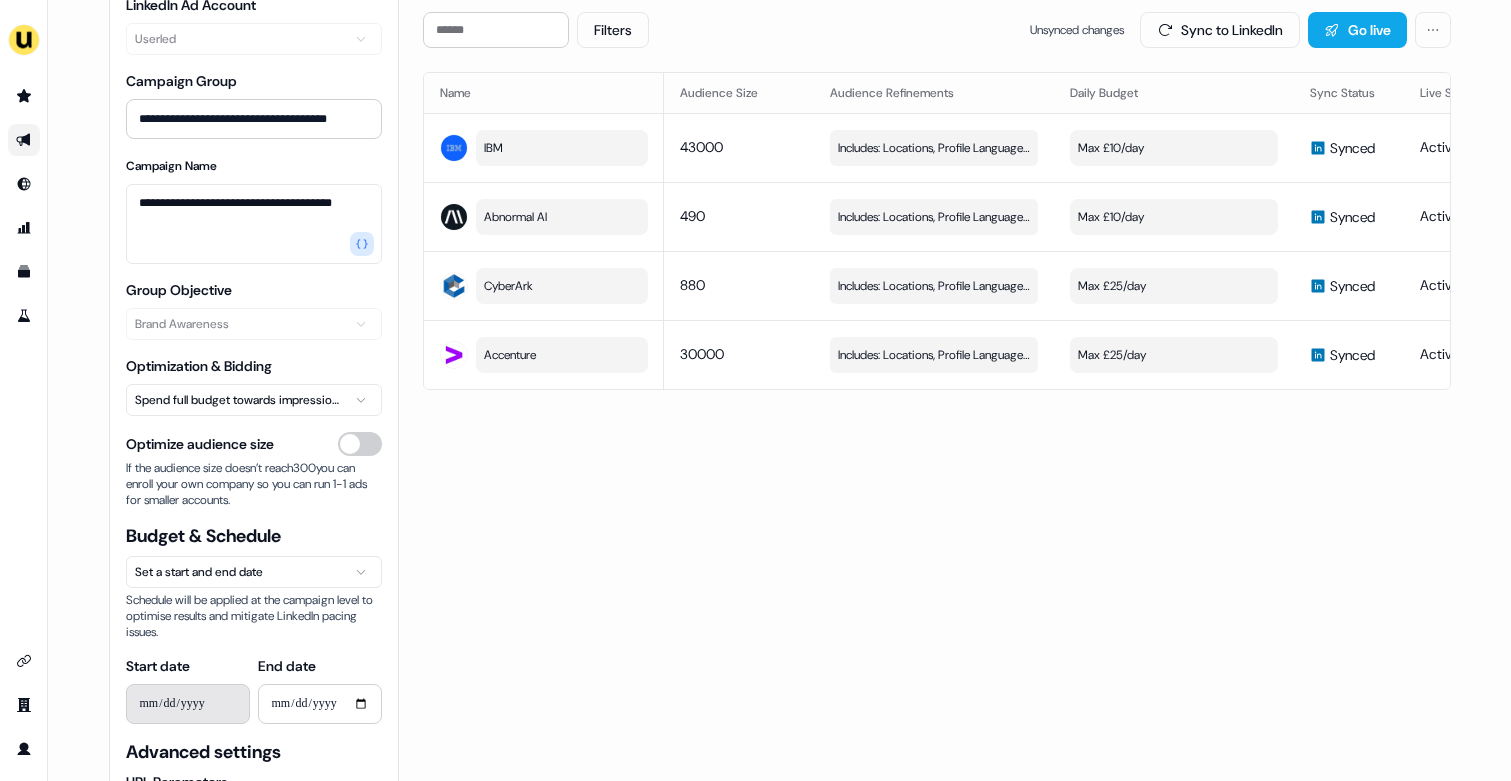 click on "Filters Unsynced changes Sync to LinkedIn Go live Name Audience Size Audience Refinements Daily Budget Sync Status Live Status IBM 43000 Includes: Locations, Profile Language, Job Functions Edit Max £10/day Synced Active View campaign Abnormal AI 490 Includes: Locations, Profile Language, Job Functions Edit Max £10/day Synced Active View campaign CyberArk 880 Includes: Locations, Profile Language, Job Functions Edit Max £25/day Synced Active View campaign Accenture 30000 Includes: Locations, Profile Language, Job Functions Edit Max £25/day Synced Active View campaign" at bounding box center [937, 384] 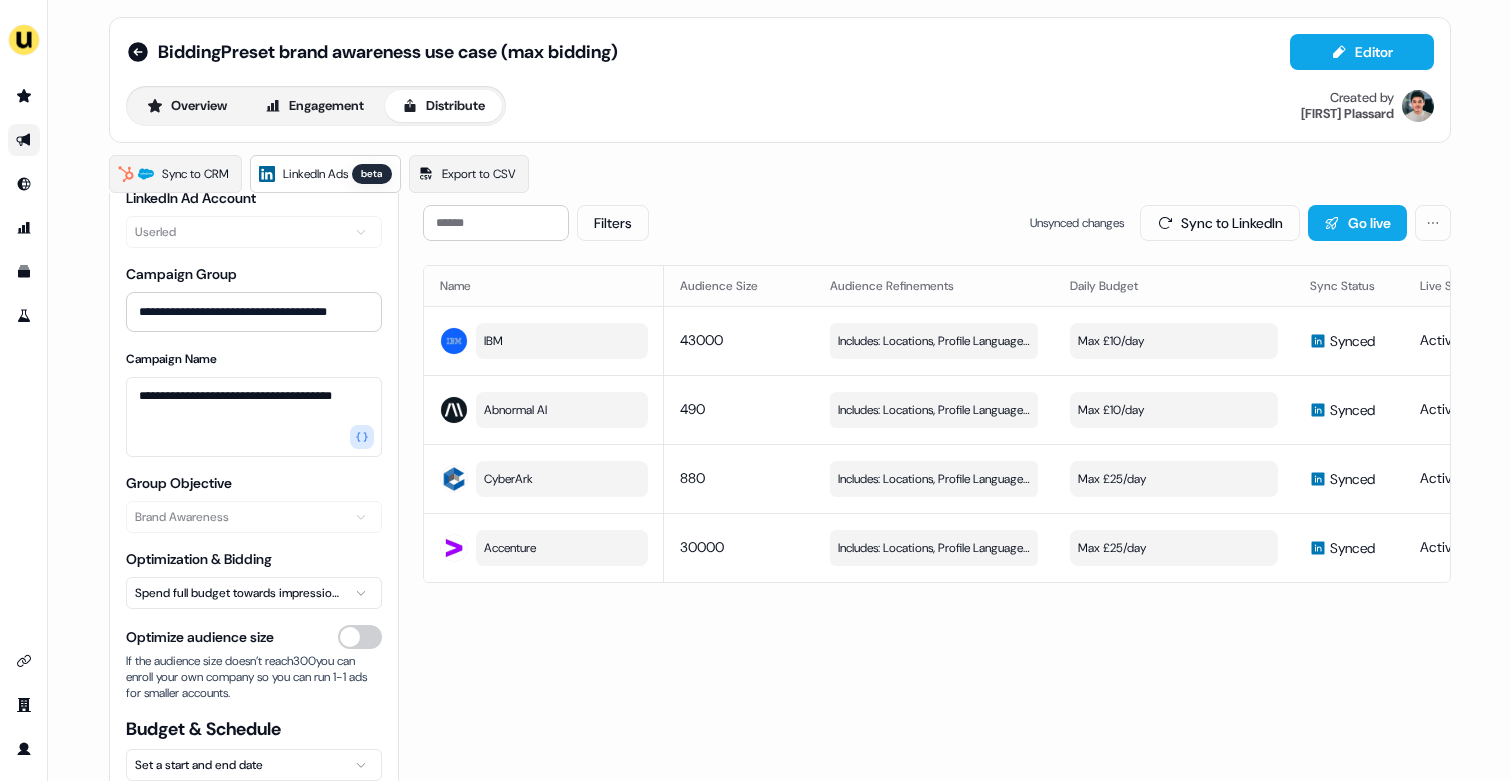 scroll, scrollTop: 2, scrollLeft: 0, axis: vertical 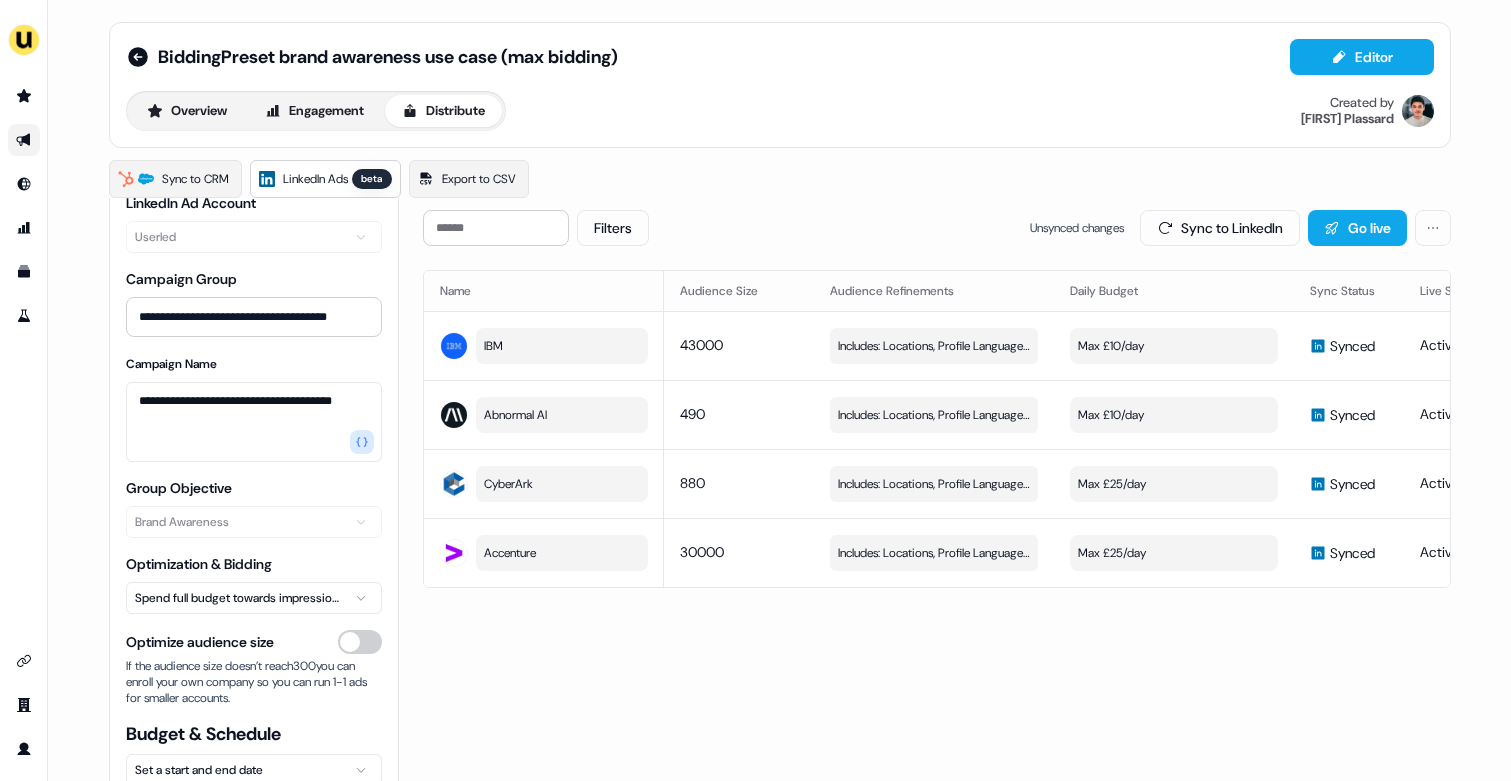 click on "Sync to CRM LinkedIn Ads beta Export to CSV" at bounding box center (780, 179) 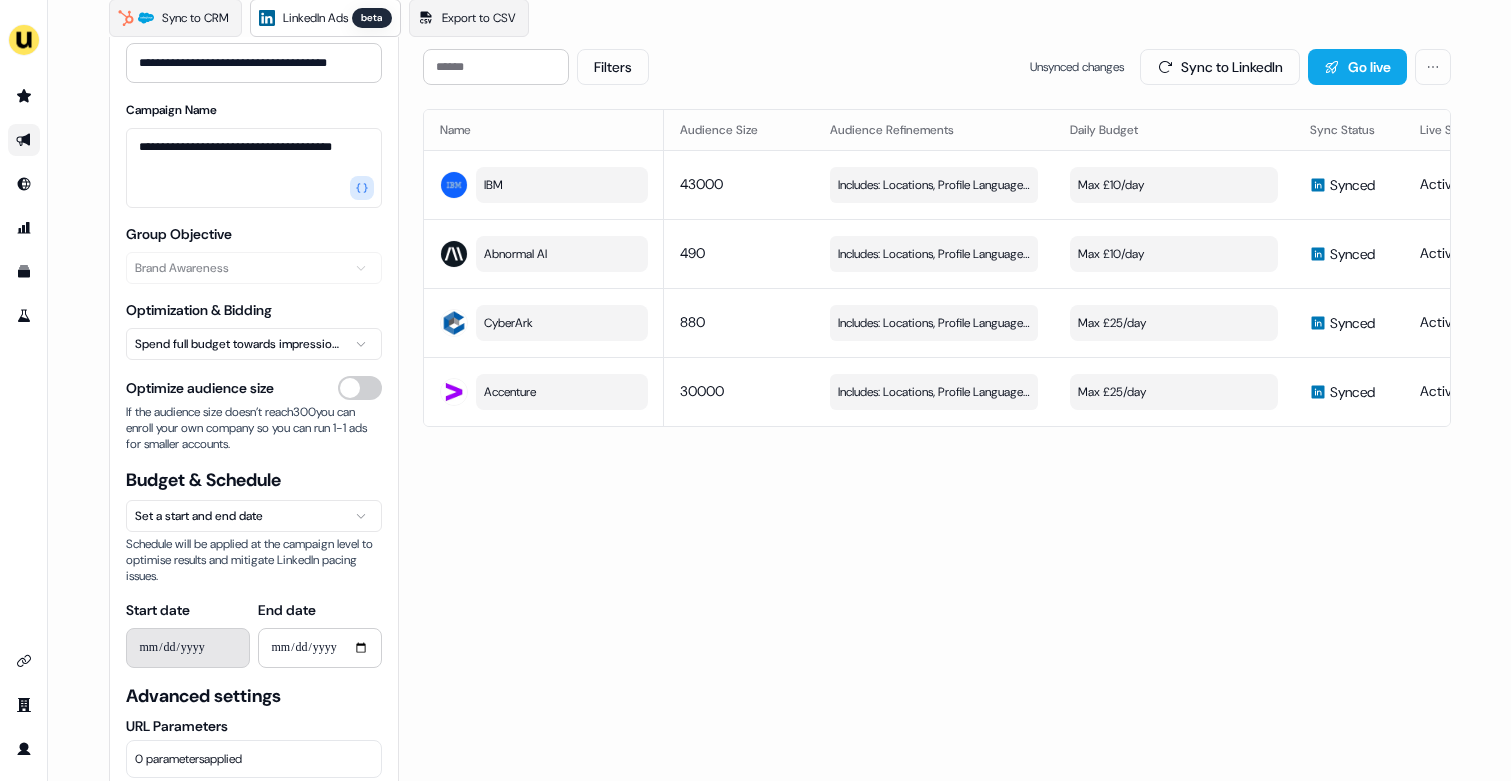 scroll, scrollTop: 170, scrollLeft: 0, axis: vertical 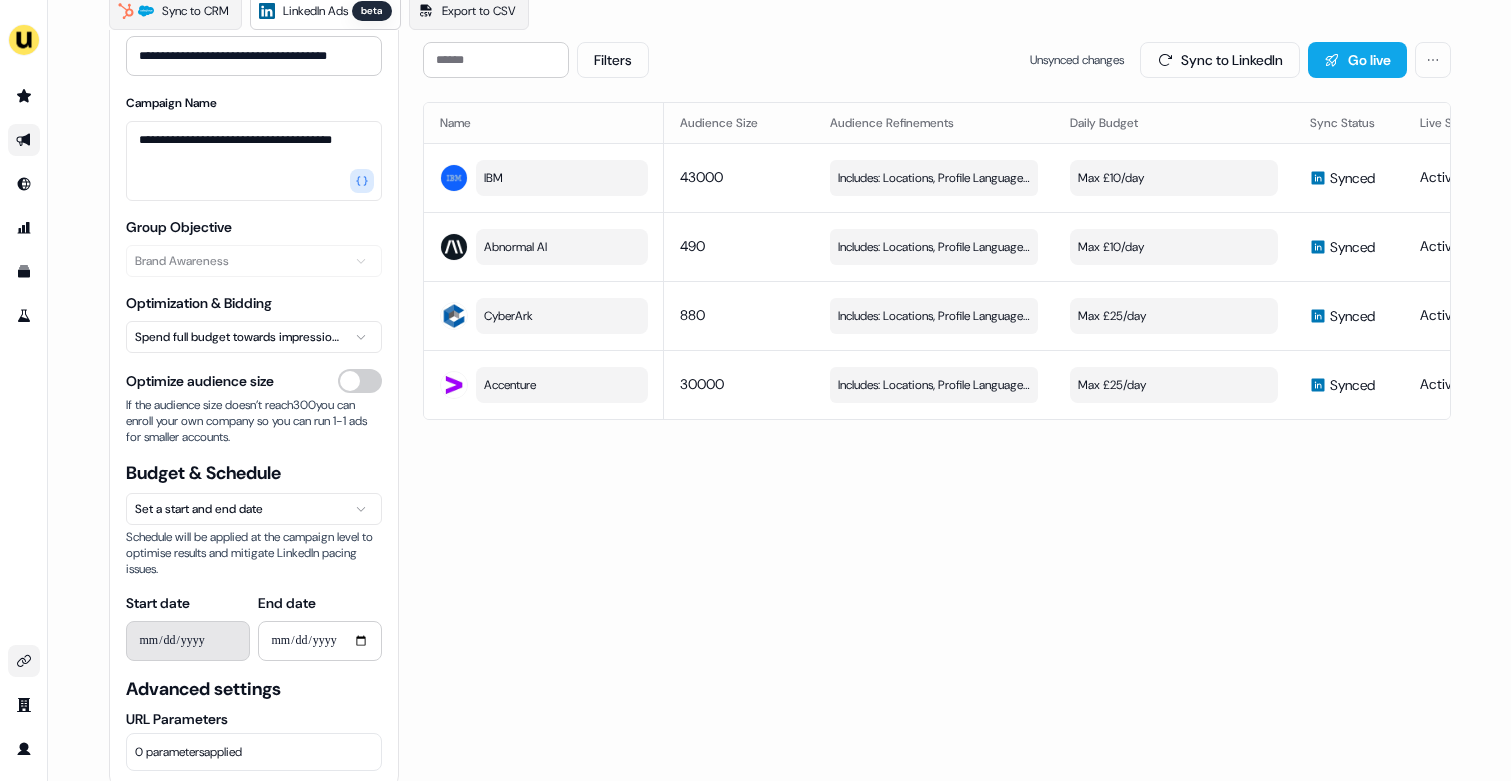 click 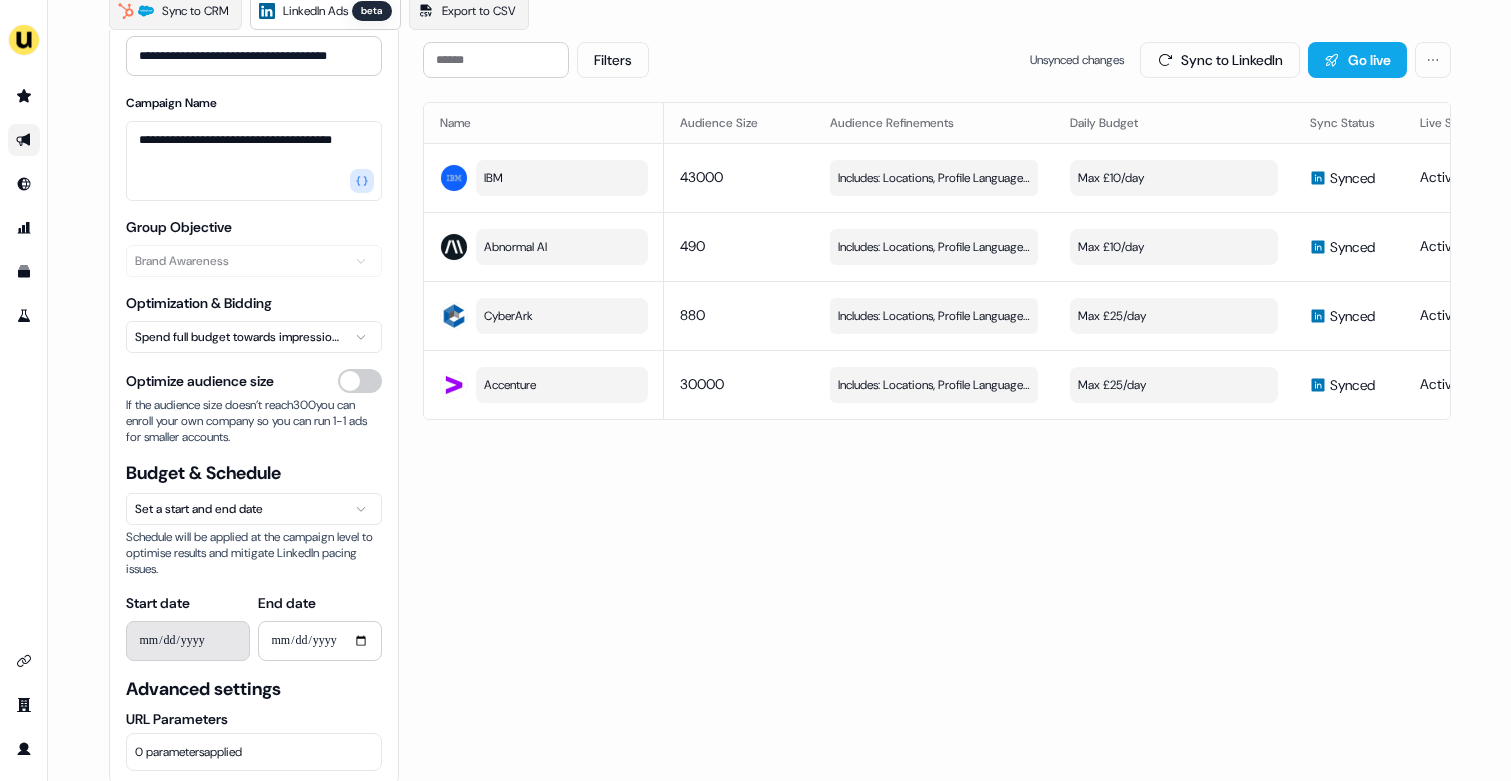 scroll, scrollTop: 0, scrollLeft: 0, axis: both 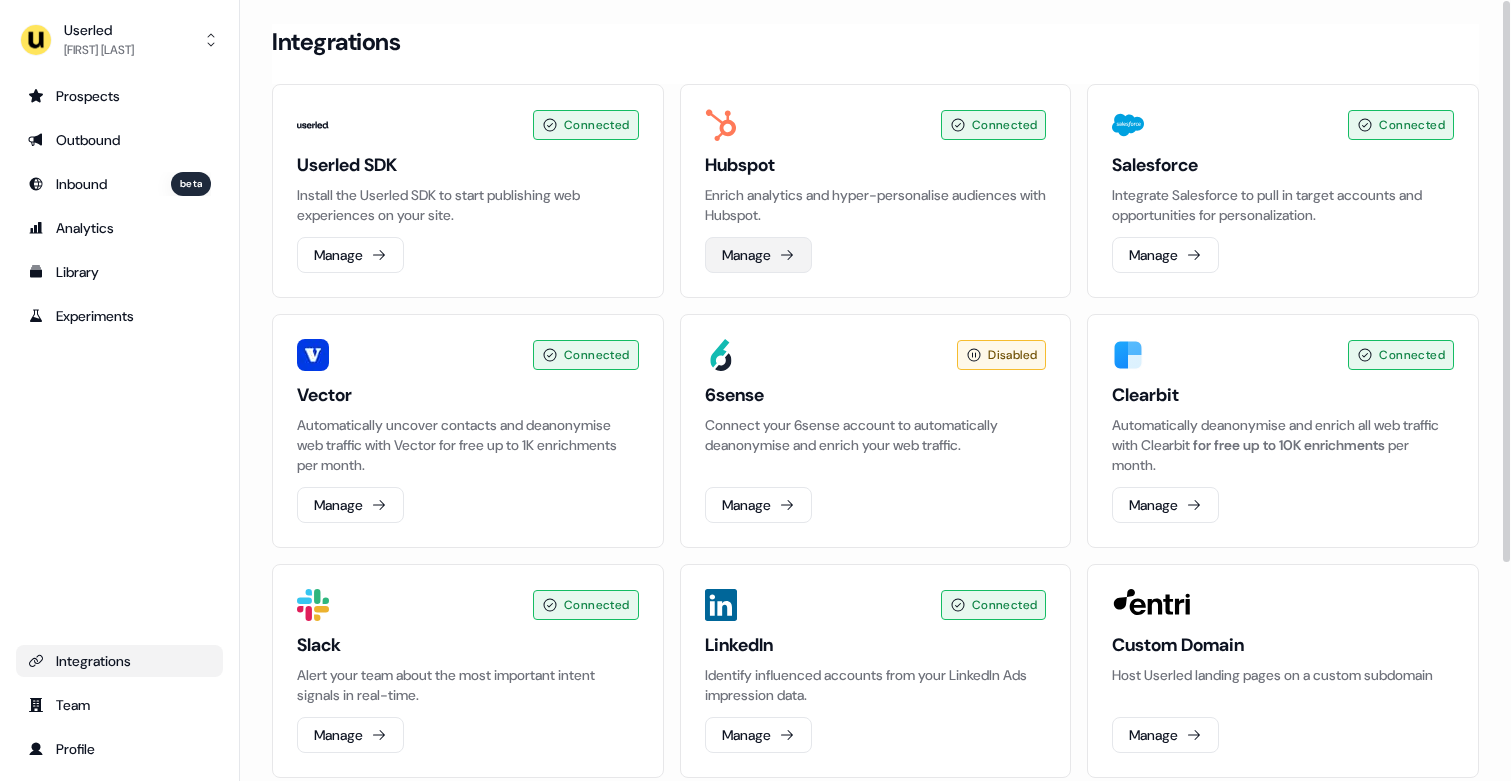 click on "Manage" at bounding box center [758, 255] 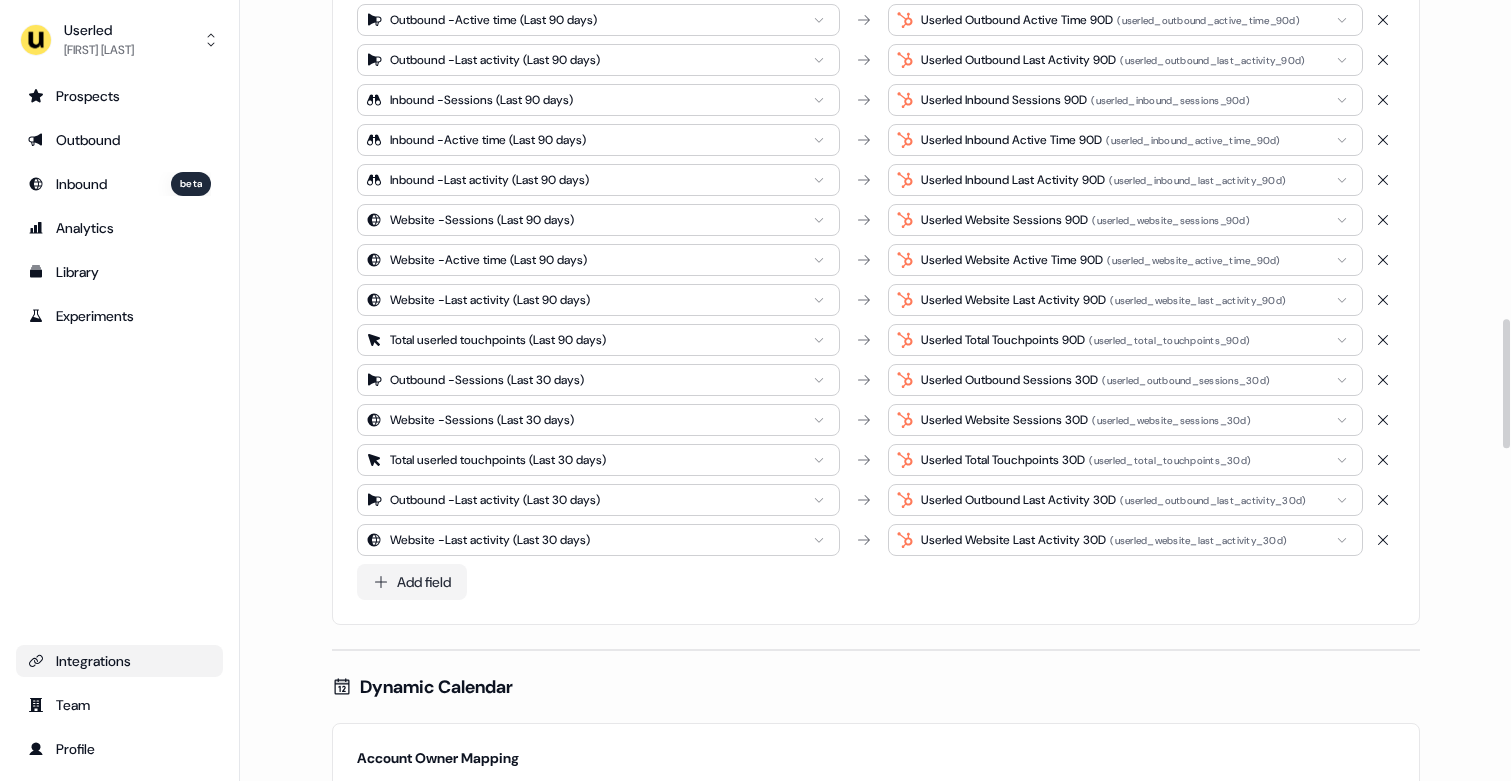 scroll, scrollTop: 1932, scrollLeft: 0, axis: vertical 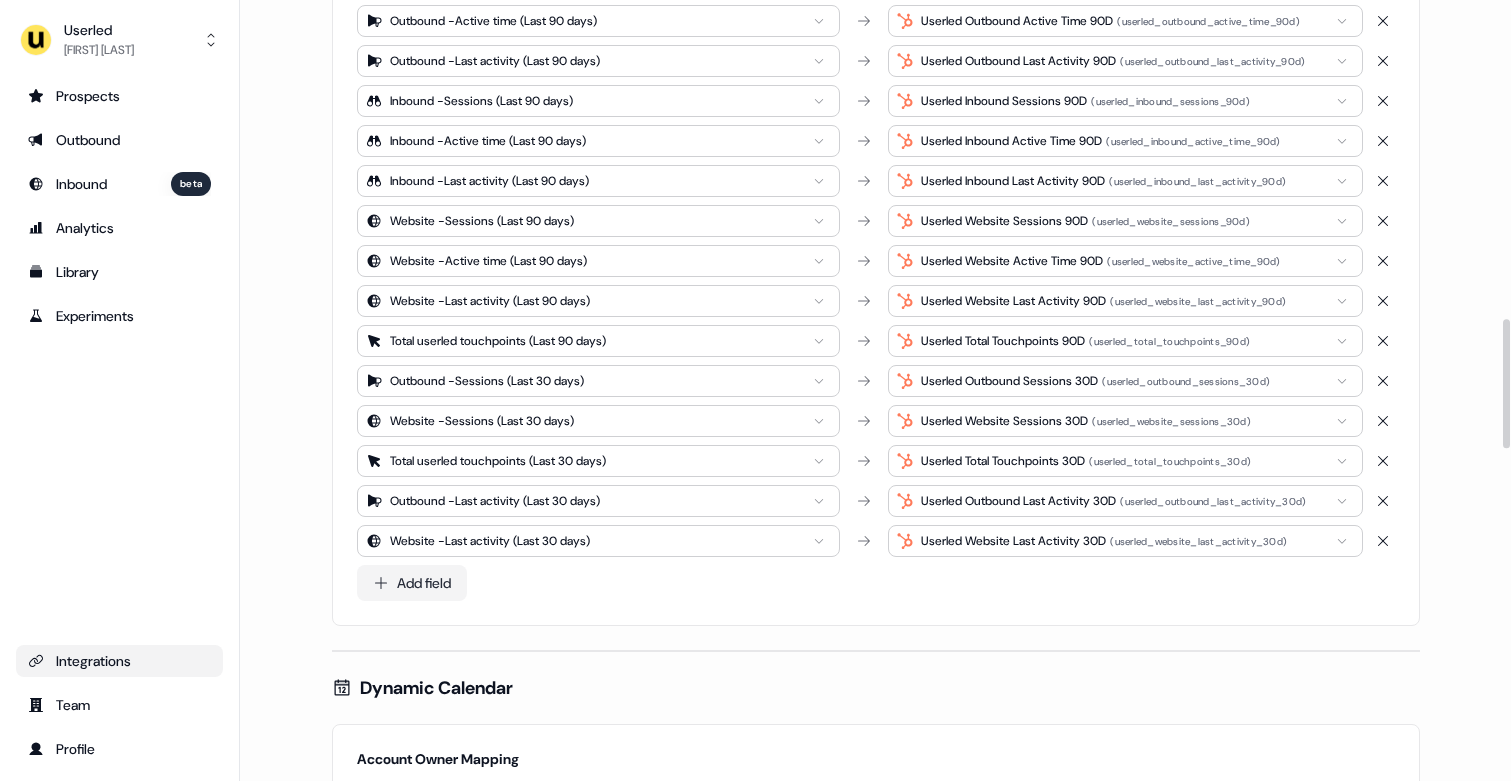 click on "Outbound -  Sessions (Last 90 days) Userled Outbound Sessions 90D ( userled_outbound_sessions_90d ) Outbound -  Active time (Last 90 days) Userled Outbound Active Time 90D ( userled_outbound_active_time_90d ) Outbound -  Last activity (Last 90 days) Userled Outbound Last Activity 90D ( userled_outbound_last_activity_90d ) Inbound -  Sessions (Last 90 days) Userled Inbound Sessions 90D ( userled_inbound_sessions_90d ) Inbound -  Active time (Last 90 days) Userled Inbound Active Time 90D ( userled_inbound_active_time_90d ) Inbound -  Last activity (Last 90 days) Userled Inbound Last Activity 90D ( userled_inbound_last_activity_90d ) Website -  Sessions (Last 90 days) Userled Website Sessions 90D ( userled_website_sessions_90d ) Website -  Active time (Last 90 days) Userled Website Active Time 90D ( userled_website_active_time_90d ) Website -  Last activity (Last 90 days) Userled Website Last Activity 90D ( userled_website_last_activity_90d ) Total userled touchpoints (Last 90 days) Userled Total Touchpoints 90D" at bounding box center [876, 283] 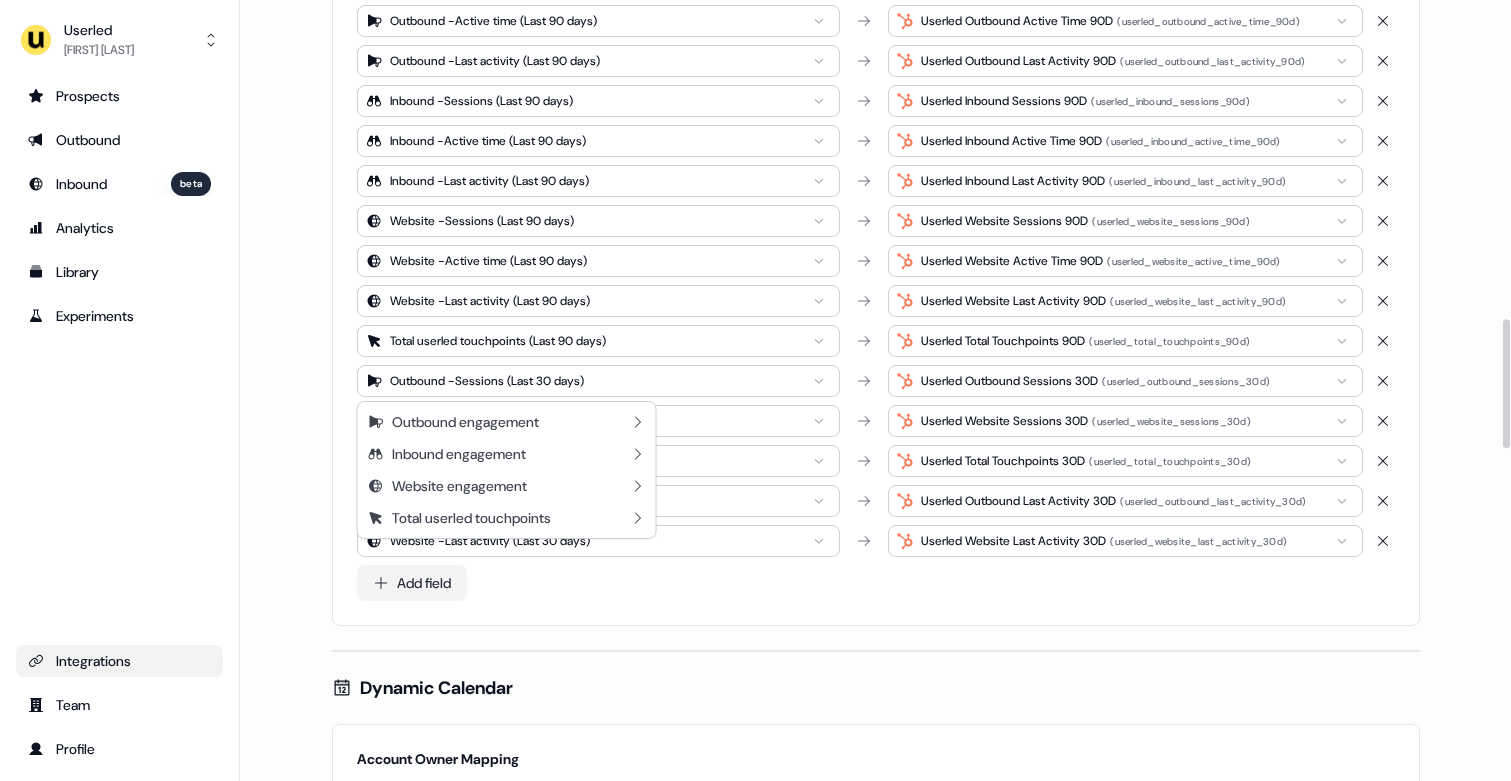 click on "For the best experience switch devices to a bigger screen. Go to Userled.io Userled Vincent Plassard Prospects Outbound Inbound beta Analytics Library Experiments Integrations Team Profile Loading... Hubspot Connected Enrich analytics and hyper-personalise audiences with Hubspot. Integration settings Manage your integration To connect to your Hubspot app, or to manage your current connection, visit the integration portal below. Integration portal Enrich CRM Enrich Accounts Linkedin -  Clicks (Last 30 days) LinkedIn Clicks 30 Days ( linkedin_clicks_30_days ) Linkedin -  Clicks (Last 90 days) LinkedIn Clicks 90 Days ( linkedin_clicks_90_days ) Linkedin -  Impressions (Last 7 days) LinkedIn Impressions 7 Days ( linkedin_impressions_7_days ) Linkedin -  Impressions (Last 30 days) LinkedIn Impressions 30 Days ( linkedin_impressions_30_days ) Linkedin -  Impressions (Last 90 days) LinkedIn Impressions 90 Days ( linkedin_impressions_90_days ) Linkedin -  Engagements (Last 90 days) LinkedIn Engagements 90 Days ( ) (" at bounding box center [755, 390] 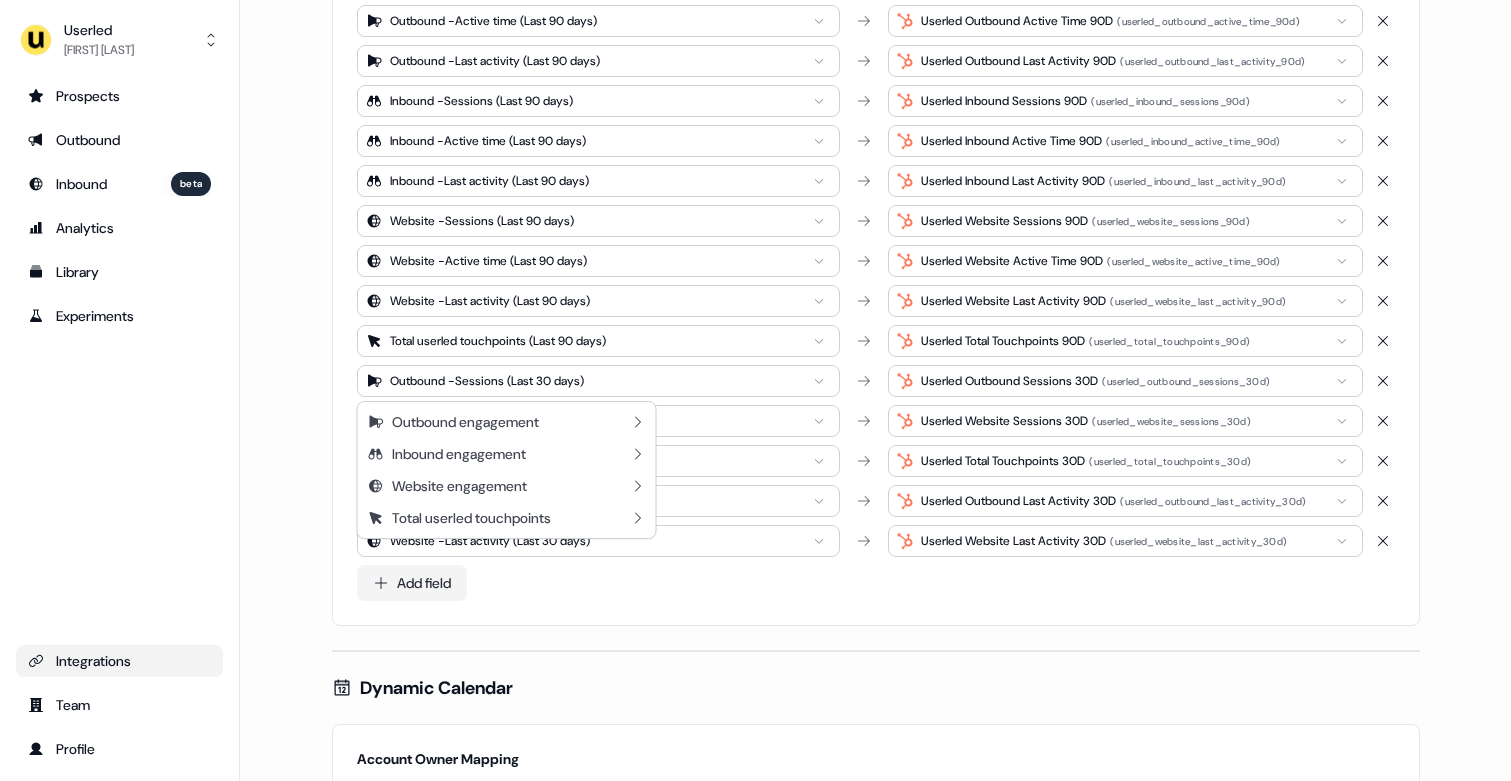 click on "For the best experience switch devices to a bigger screen. Go to Userled.io Userled Vincent Plassard Prospects Outbound Inbound beta Analytics Library Experiments Integrations Team Profile Loading... Hubspot Connected Enrich analytics and hyper-personalise audiences with Hubspot. Integration settings Manage your integration To connect to your Hubspot app, or to manage your current connection, visit the integration portal below. Integration portal Enrich CRM Enrich Accounts Linkedin -  Clicks (Last 30 days) LinkedIn Clicks 30 Days ( linkedin_clicks_30_days ) Linkedin -  Clicks (Last 90 days) LinkedIn Clicks 90 Days ( linkedin_clicks_90_days ) Linkedin -  Impressions (Last 7 days) LinkedIn Impressions 7 Days ( linkedin_impressions_7_days ) Linkedin -  Impressions (Last 30 days) LinkedIn Impressions 30 Days ( linkedin_impressions_30_days ) Linkedin -  Impressions (Last 90 days) LinkedIn Impressions 90 Days ( linkedin_impressions_90_days ) Linkedin -  Engagements (Last 90 days) LinkedIn Engagements 90 Days ( ) (" at bounding box center (755, 390) 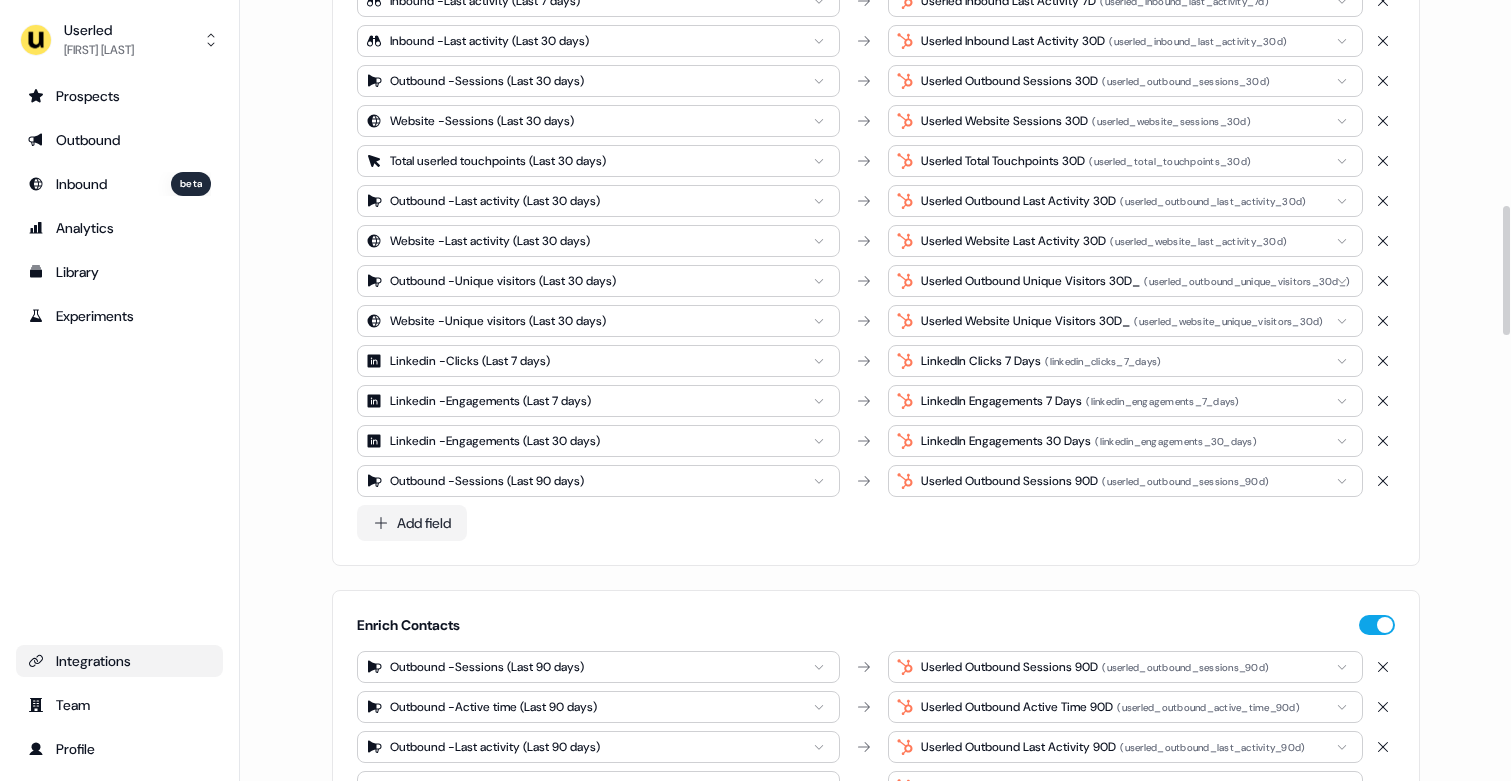 scroll, scrollTop: 1244, scrollLeft: 0, axis: vertical 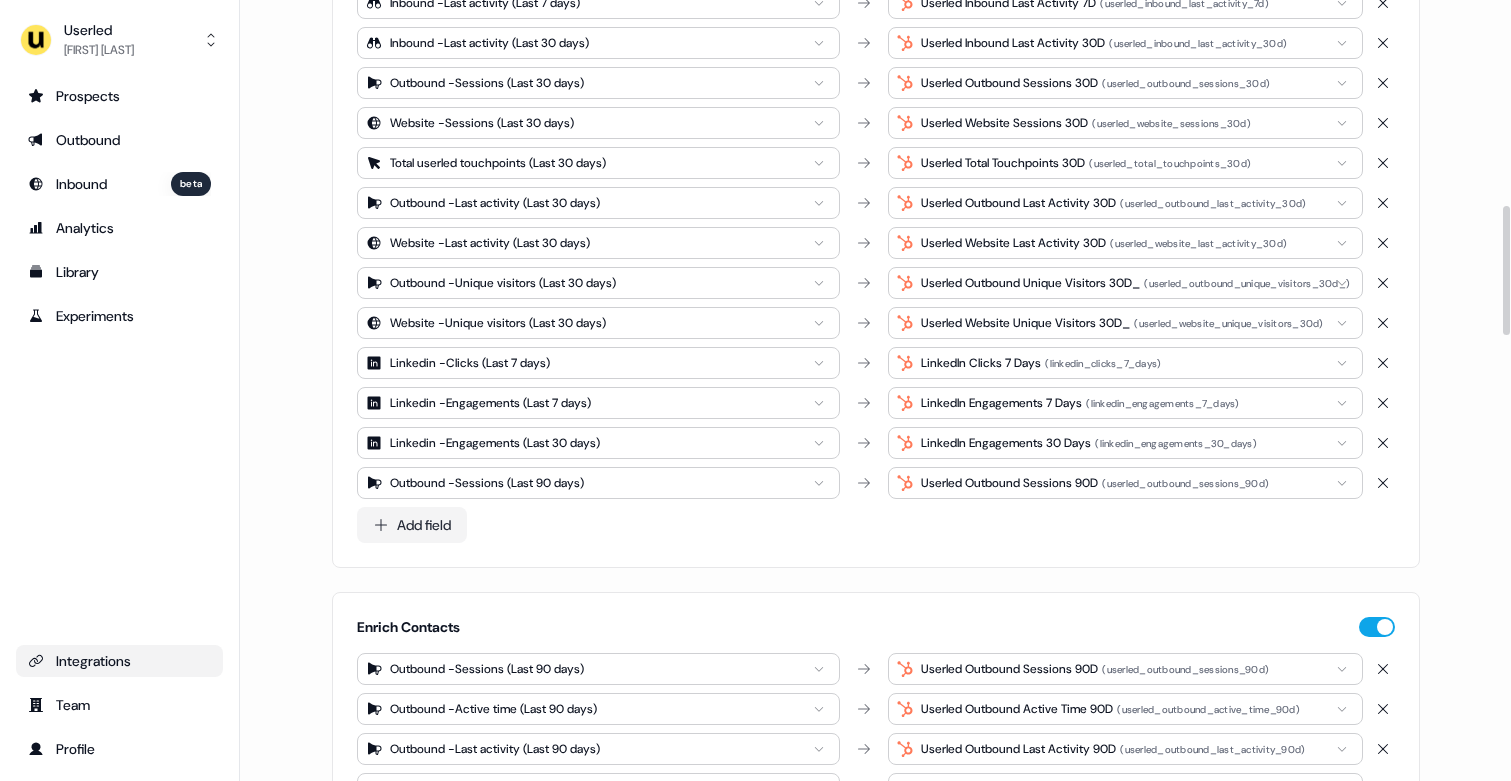 click on "For the best experience switch devices to a bigger screen. Go to Userled.io Userled Vincent Plassard Prospects Outbound Inbound beta Analytics Library Experiments Integrations Team Profile Loading... Hubspot Connected Enrich analytics and hyper-personalise audiences with Hubspot. Integration settings Manage your integration To connect to your Hubspot app, or to manage your current connection, visit the integration portal below. Integration portal Enrich CRM Enrich Accounts Linkedin -  Clicks (Last 30 days) LinkedIn Clicks 30 Days ( linkedin_clicks_30_days ) Linkedin -  Clicks (Last 90 days) LinkedIn Clicks 90 Days ( linkedin_clicks_90_days ) Linkedin -  Impressions (Last 7 days) LinkedIn Impressions 7 Days ( linkedin_impressions_7_days ) Linkedin -  Impressions (Last 30 days) LinkedIn Impressions 30 Days ( linkedin_impressions_30_days ) Linkedin -  Impressions (Last 90 days) LinkedIn Impressions 90 Days ( linkedin_impressions_90_days ) Linkedin -  Engagements (Last 90 days) LinkedIn Engagements 90 Days ( ) (" at bounding box center (755, 390) 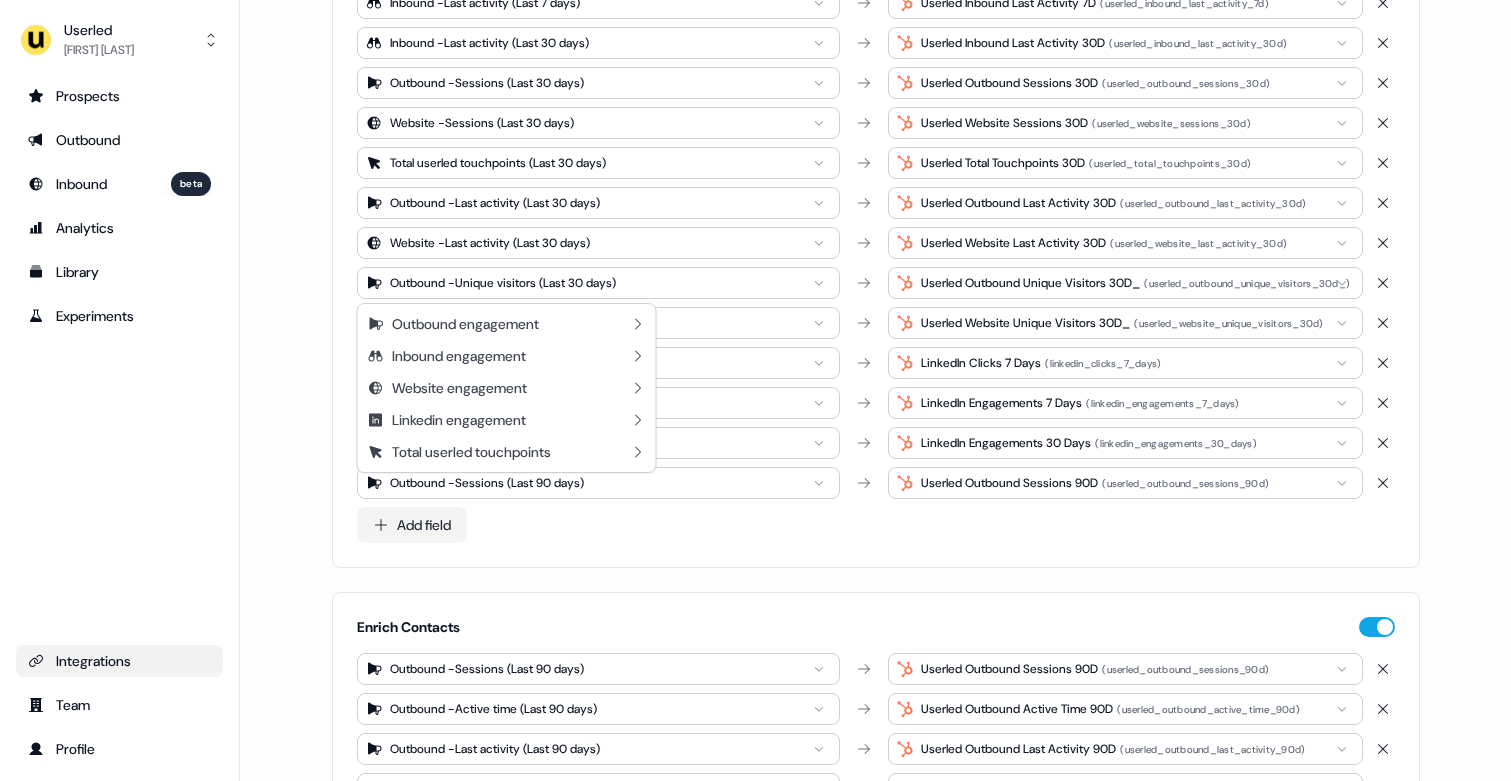 click on "For the best experience switch devices to a bigger screen. Go to Userled.io Userled Vincent Plassard Prospects Outbound Inbound beta Analytics Library Experiments Integrations Team Profile Loading... Hubspot Connected Enrich analytics and hyper-personalise audiences with Hubspot. Integration settings Manage your integration To connect to your Hubspot app, or to manage your current connection, visit the integration portal below. Integration portal Enrich CRM Enrich Accounts Linkedin -  Clicks (Last 30 days) LinkedIn Clicks 30 Days ( linkedin_clicks_30_days ) Linkedin -  Clicks (Last 90 days) LinkedIn Clicks 90 Days ( linkedin_clicks_90_days ) Linkedin -  Impressions (Last 7 days) LinkedIn Impressions 7 Days ( linkedin_impressions_7_days ) Linkedin -  Impressions (Last 30 days) LinkedIn Impressions 30 Days ( linkedin_impressions_30_days ) Linkedin -  Impressions (Last 90 days) LinkedIn Impressions 90 Days ( linkedin_impressions_90_days ) Linkedin -  Engagements (Last 90 days) LinkedIn Engagements 90 Days ( ) (" at bounding box center [755, 390] 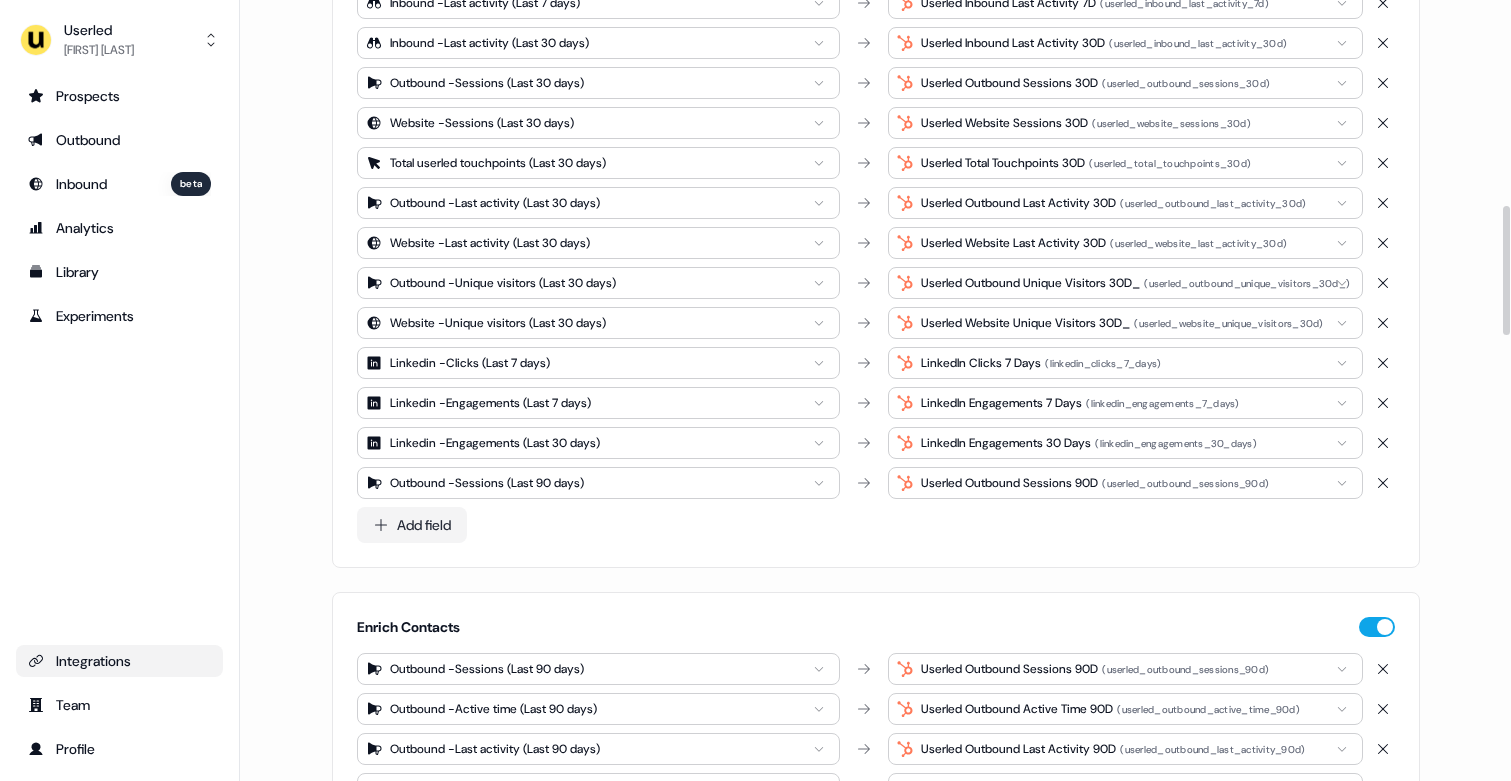 click on "Userled Outbound Unique Visitors 30D_" at bounding box center [1030, 283] 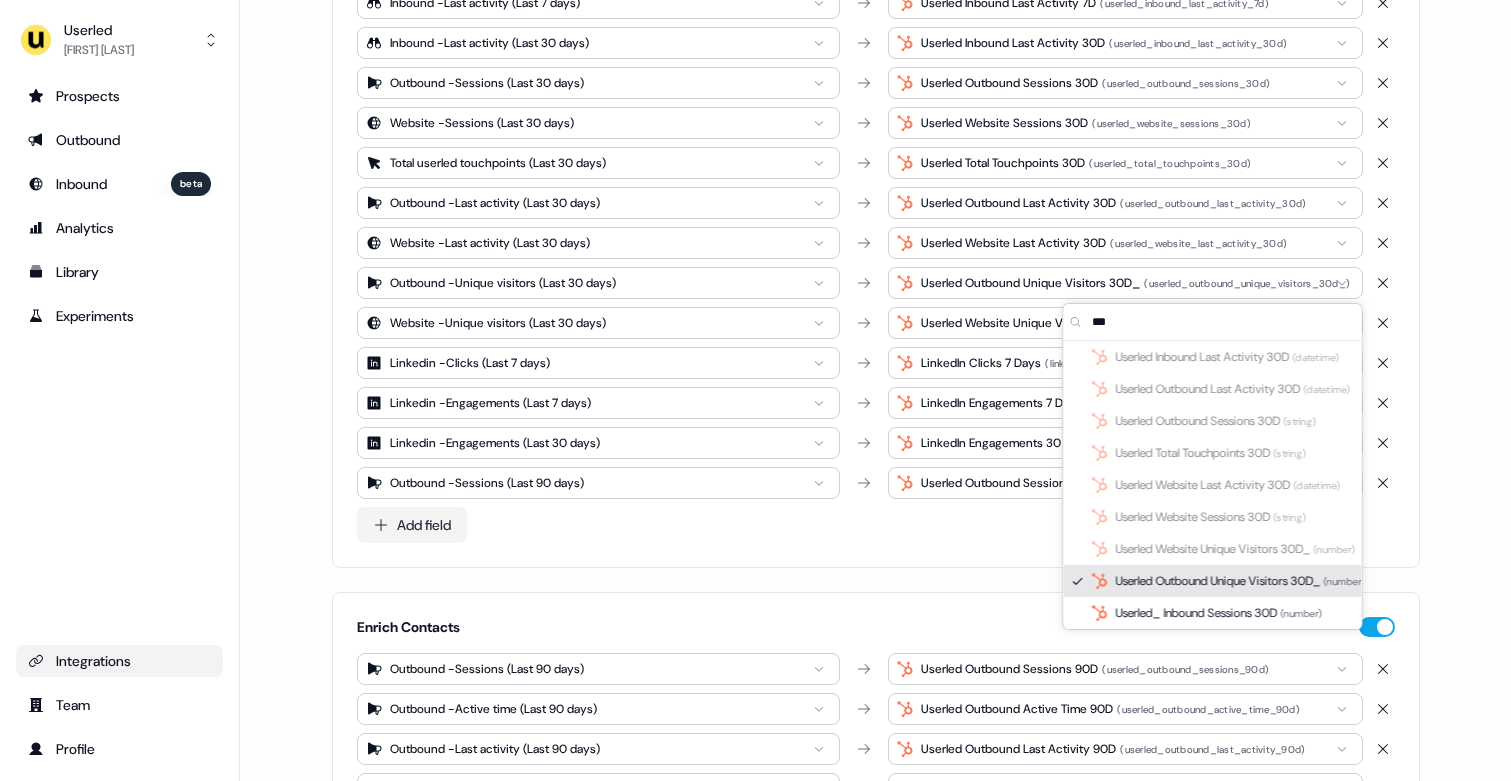 type on "***" 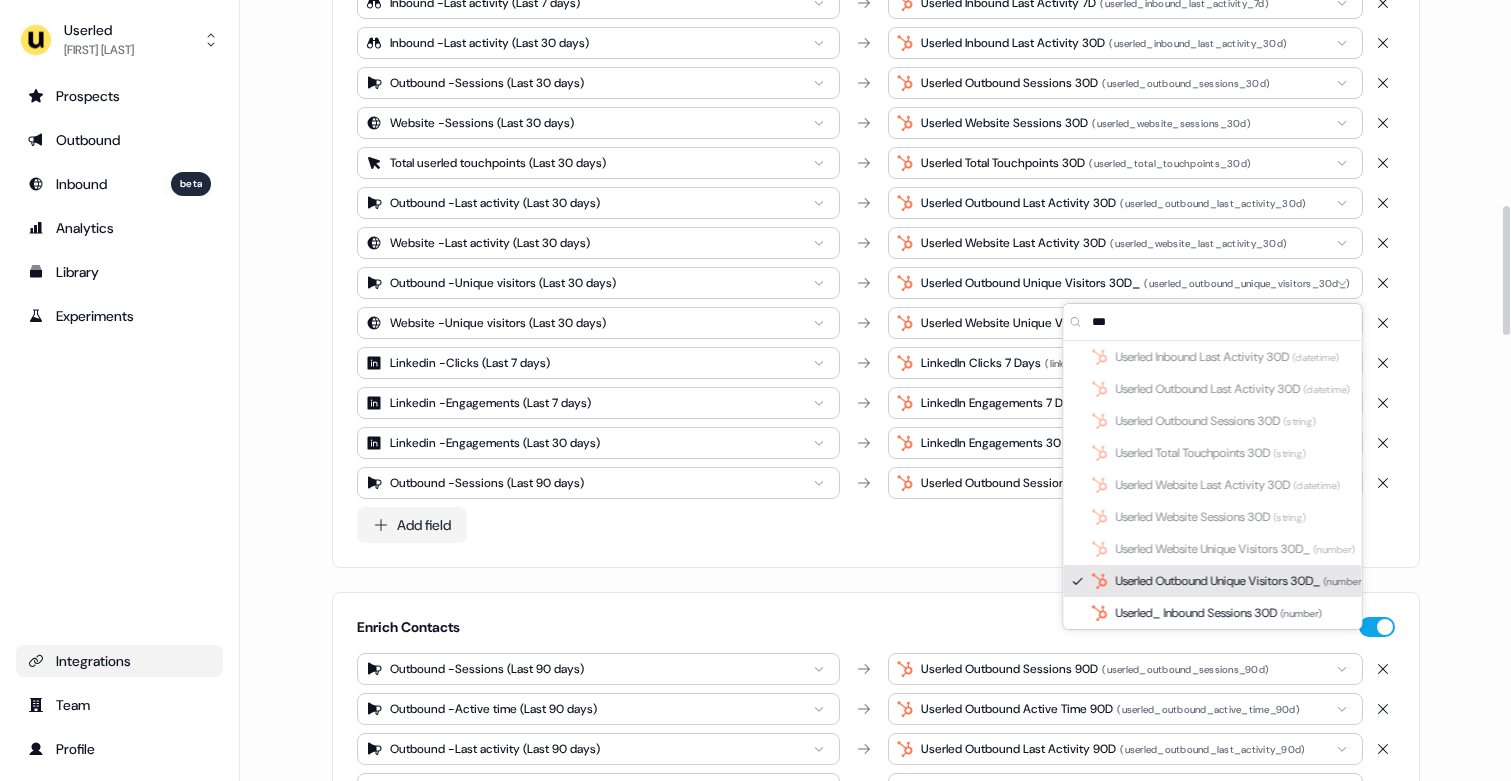 click on "Enrich Accounts Linkedin -  Clicks (Last 30 days) LinkedIn Clicks 30 Days ( linkedin_clicks_30_days ) Linkedin -  Clicks (Last 90 days) LinkedIn Clicks 90 Days ( linkedin_clicks_90_days ) Linkedin -  Impressions (Last 7 days) LinkedIn Impressions 7 Days ( linkedin_impressions_7_days ) Linkedin -  Impressions (Last 30 days) LinkedIn Impressions 30 Days ( linkedin_impressions_30_days ) Linkedin -  Impressions (Last 90 days) LinkedIn Impressions 90 Days ( linkedin_impressions_90_days ) Linkedin -  Engagements (Last 90 days) LinkedIn Engagements 90 Days ( linkedin_engagements_90_days ) Inbound -  Active time (Last 90 days) Userled Inbound Active Time 90D ( userled_inbound_active_time_90d ) Inbound -  Sessions (Last 90 days) Userled Inbound Sessions 90D ( userled_inbound_sessions_90d ) Inbound -  Unique visitors (Last 90 days) Userled Inbound Unique Visitors 90D ( userled_inbound_unique_visitors_90d ) Inbound -  Last activity (Last 90 days) Userled Inbound Last Activity 90D ( userled_inbound_last_activity_90d ) (" at bounding box center [876, -113] 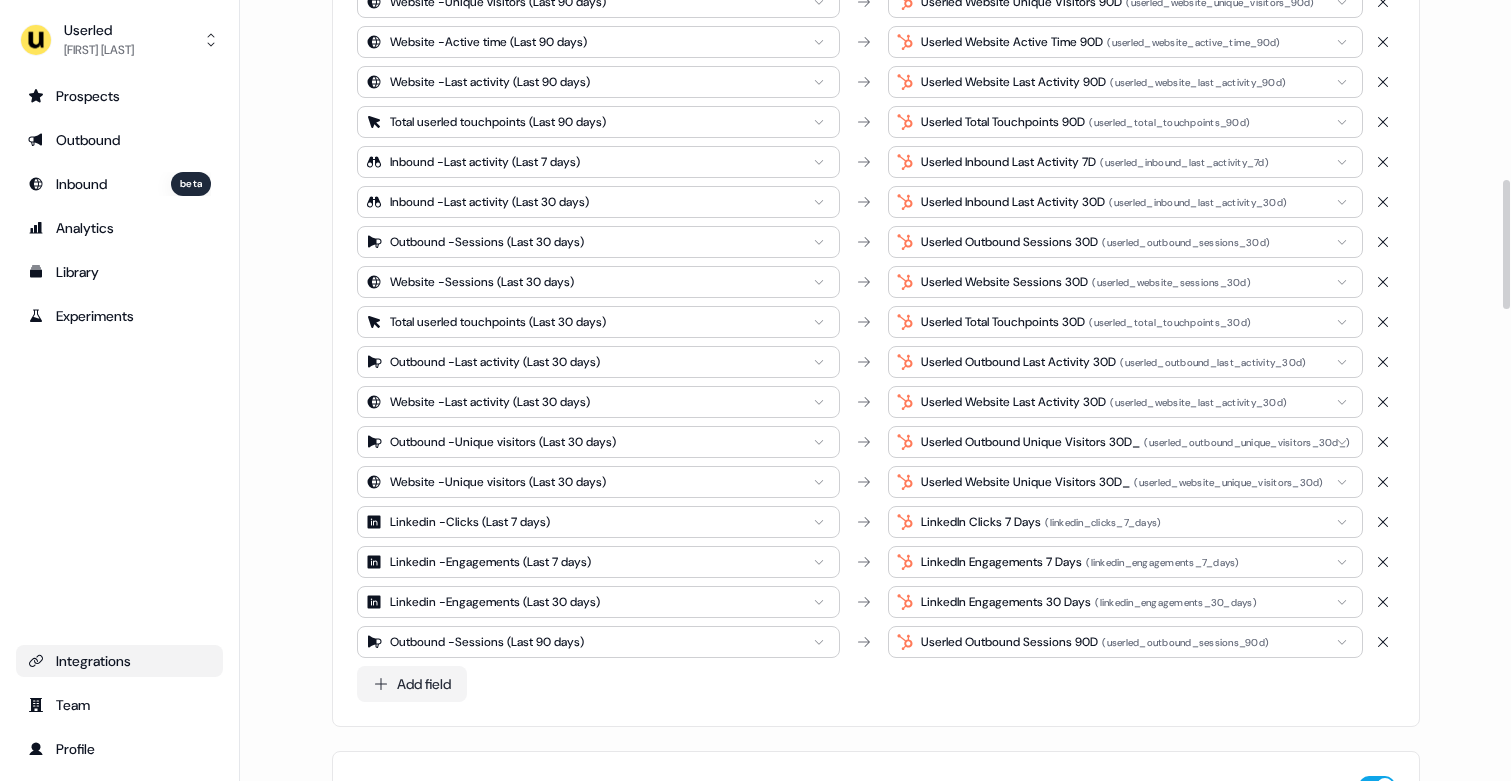 scroll, scrollTop: 1083, scrollLeft: 0, axis: vertical 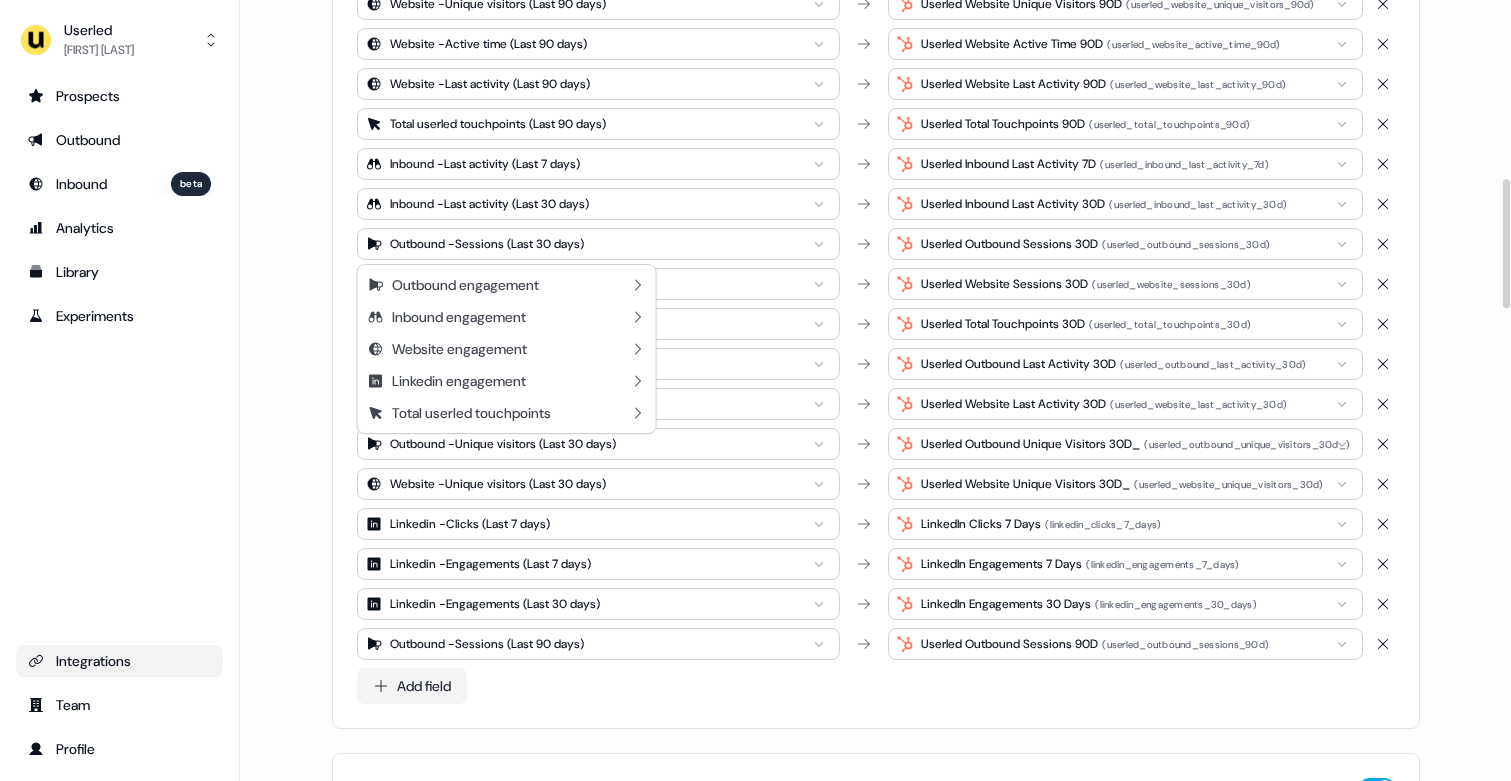 click on "For the best experience switch devices to a bigger screen. Go to Userled.io Userled Vincent Plassard Prospects Outbound Inbound beta Analytics Library Experiments Integrations Team Profile Loading... Hubspot Connected Enrich analytics and hyper-personalise audiences with Hubspot. Integration settings Manage your integration To connect to your Hubspot app, or to manage your current connection, visit the integration portal below. Integration portal Enrich CRM Enrich Accounts Linkedin -  Clicks (Last 30 days) LinkedIn Clicks 30 Days ( linkedin_clicks_30_days ) Linkedin -  Clicks (Last 90 days) LinkedIn Clicks 90 Days ( linkedin_clicks_90_days ) Linkedin -  Impressions (Last 7 days) LinkedIn Impressions 7 Days ( linkedin_impressions_7_days ) Linkedin -  Impressions (Last 30 days) LinkedIn Impressions 30 Days ( linkedin_impressions_30_days ) Linkedin -  Impressions (Last 90 days) LinkedIn Impressions 90 Days ( linkedin_impressions_90_days ) Linkedin -  Engagements (Last 90 days) LinkedIn Engagements 90 Days ( ) (" at bounding box center (755, 390) 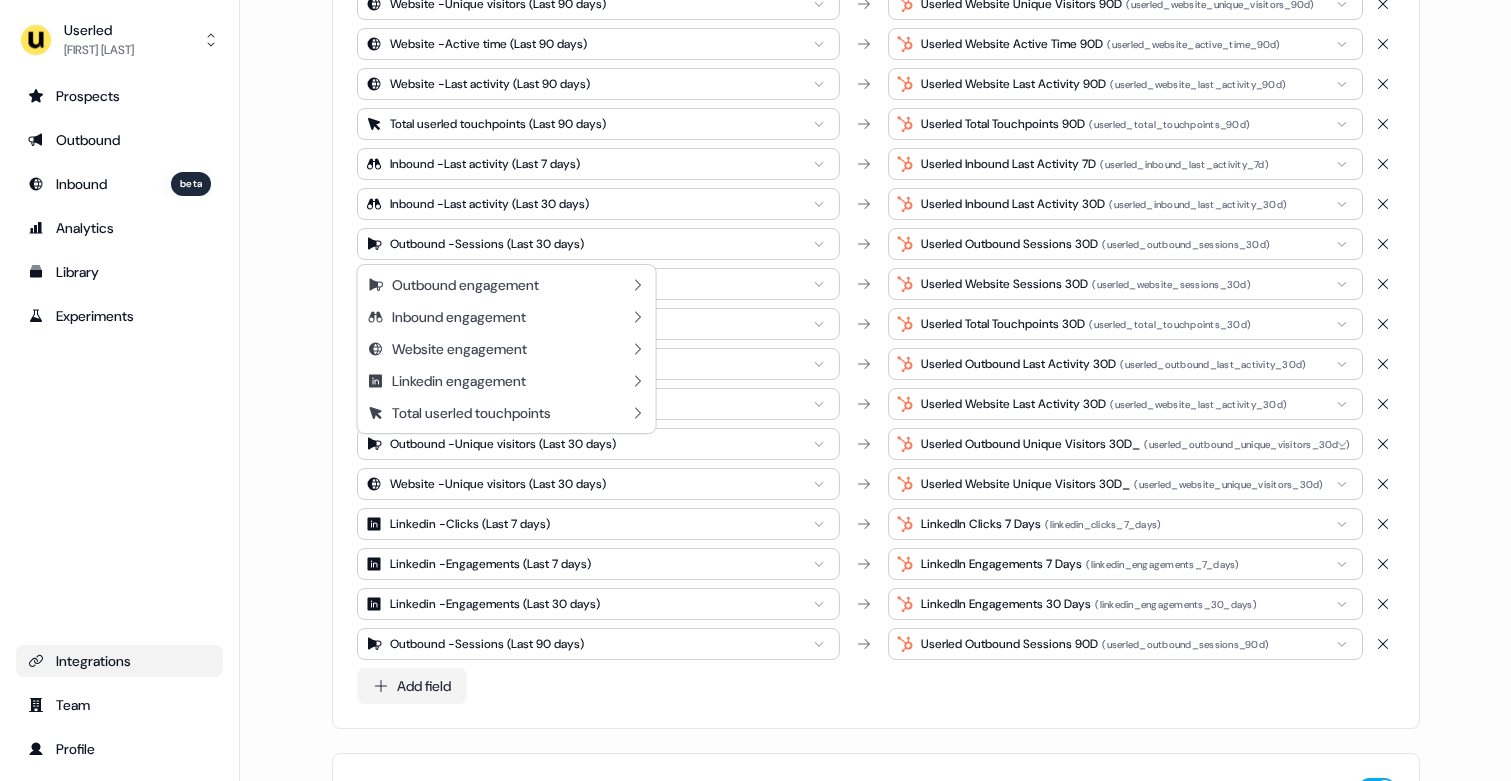 click on "For the best experience switch devices to a bigger screen. Go to Userled.io Userled Vincent Plassard Prospects Outbound Inbound beta Analytics Library Experiments Integrations Team Profile Loading... Hubspot Connected Enrich analytics and hyper-personalise audiences with Hubspot. Integration settings Manage your integration To connect to your Hubspot app, or to manage your current connection, visit the integration portal below. Integration portal Enrich CRM Enrich Accounts Linkedin -  Clicks (Last 30 days) LinkedIn Clicks 30 Days ( linkedin_clicks_30_days ) Linkedin -  Clicks (Last 90 days) LinkedIn Clicks 90 Days ( linkedin_clicks_90_days ) Linkedin -  Impressions (Last 7 days) LinkedIn Impressions 7 Days ( linkedin_impressions_7_days ) Linkedin -  Impressions (Last 30 days) LinkedIn Impressions 30 Days ( linkedin_impressions_30_days ) Linkedin -  Impressions (Last 90 days) LinkedIn Impressions 90 Days ( linkedin_impressions_90_days ) Linkedin -  Engagements (Last 90 days) LinkedIn Engagements 90 Days ( ) (" at bounding box center [755, 390] 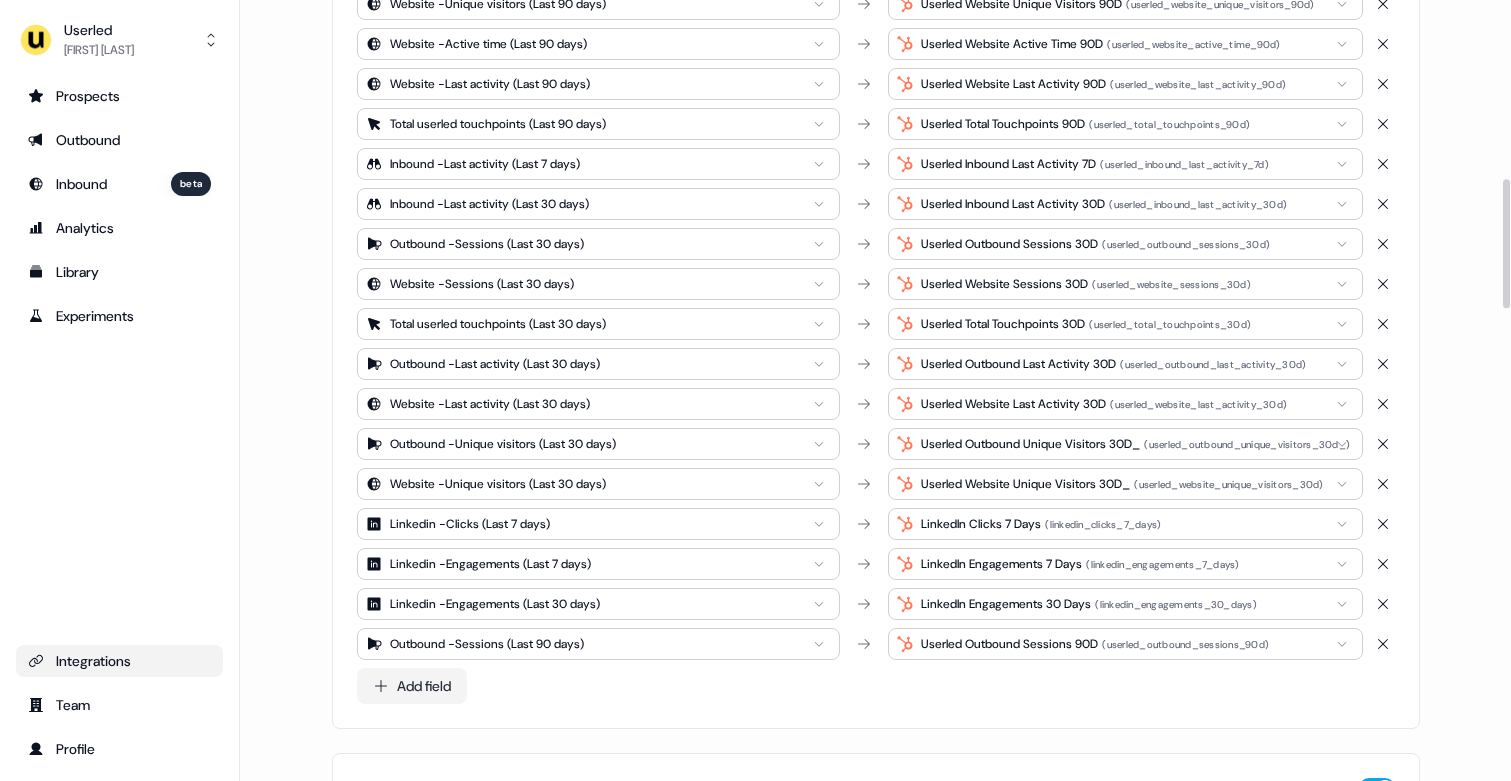 click on "For the best experience switch devices to a bigger screen. Go to Userled.io Userled Vincent Plassard Prospects Outbound Inbound beta Analytics Library Experiments Integrations Team Profile Loading... Hubspot Connected Enrich analytics and hyper-personalise audiences with Hubspot. Integration settings Manage your integration To connect to your Hubspot app, or to manage your current connection, visit the integration portal below. Integration portal Enrich CRM Enrich Accounts Linkedin -  Clicks (Last 30 days) LinkedIn Clicks 30 Days ( linkedin_clicks_30_days ) Linkedin -  Clicks (Last 90 days) LinkedIn Clicks 90 Days ( linkedin_clicks_90_days ) Linkedin -  Impressions (Last 7 days) LinkedIn Impressions 7 Days ( linkedin_impressions_7_days ) Linkedin -  Impressions (Last 30 days) LinkedIn Impressions 30 Days ( linkedin_impressions_30_days ) Linkedin -  Impressions (Last 90 days) LinkedIn Impressions 90 Days ( linkedin_impressions_90_days ) Linkedin -  Engagements (Last 90 days) LinkedIn Engagements 90 Days ( ) (" at bounding box center (755, 390) 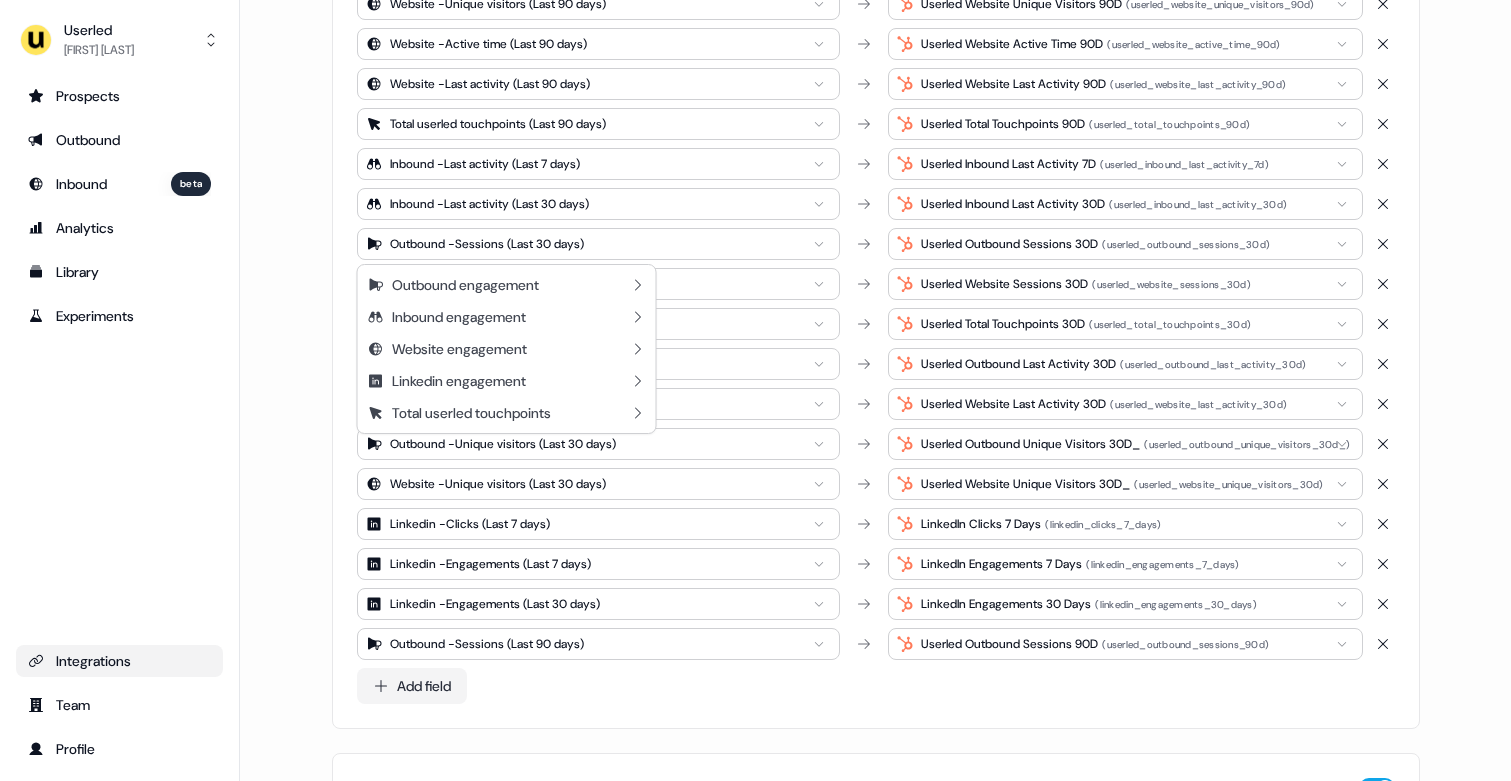 click on "For the best experience switch devices to a bigger screen. Go to Userled.io Userled Vincent Plassard Prospects Outbound Inbound beta Analytics Library Experiments Integrations Team Profile Loading... Hubspot Connected Enrich analytics and hyper-personalise audiences with Hubspot. Integration settings Manage your integration To connect to your Hubspot app, or to manage your current connection, visit the integration portal below. Integration portal Enrich CRM Enrich Accounts Linkedin -  Clicks (Last 30 days) LinkedIn Clicks 30 Days ( linkedin_clicks_30_days ) Linkedin -  Clicks (Last 90 days) LinkedIn Clicks 90 Days ( linkedin_clicks_90_days ) Linkedin -  Impressions (Last 7 days) LinkedIn Impressions 7 Days ( linkedin_impressions_7_days ) Linkedin -  Impressions (Last 30 days) LinkedIn Impressions 30 Days ( linkedin_impressions_30_days ) Linkedin -  Impressions (Last 90 days) LinkedIn Impressions 90 Days ( linkedin_impressions_90_days ) Linkedin -  Engagements (Last 90 days) LinkedIn Engagements 90 Days ( ) (" at bounding box center (755, 390) 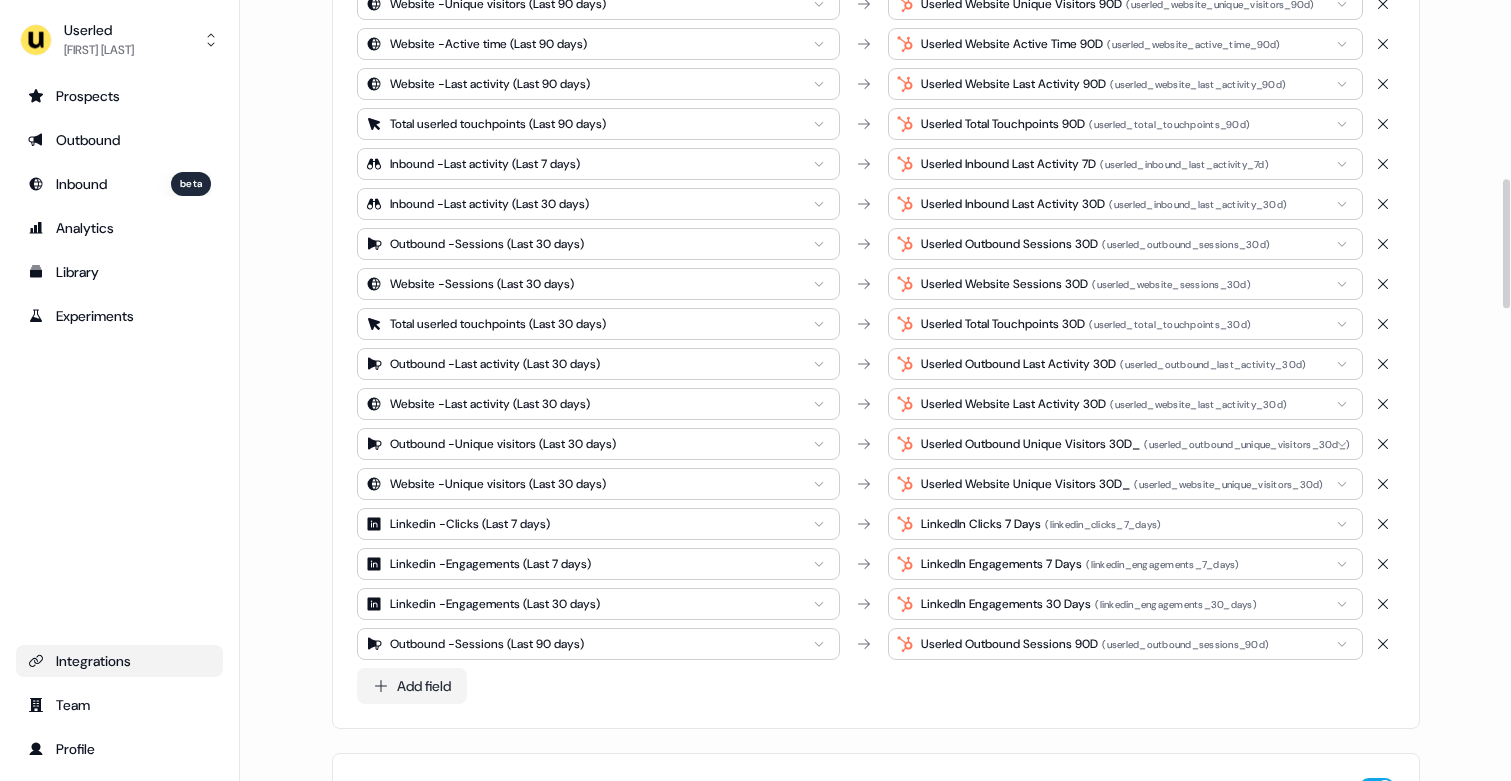 click on "Userled Outbound Sessions 30D ( userled_outbound_sessions_30d )" at bounding box center (1125, 244) 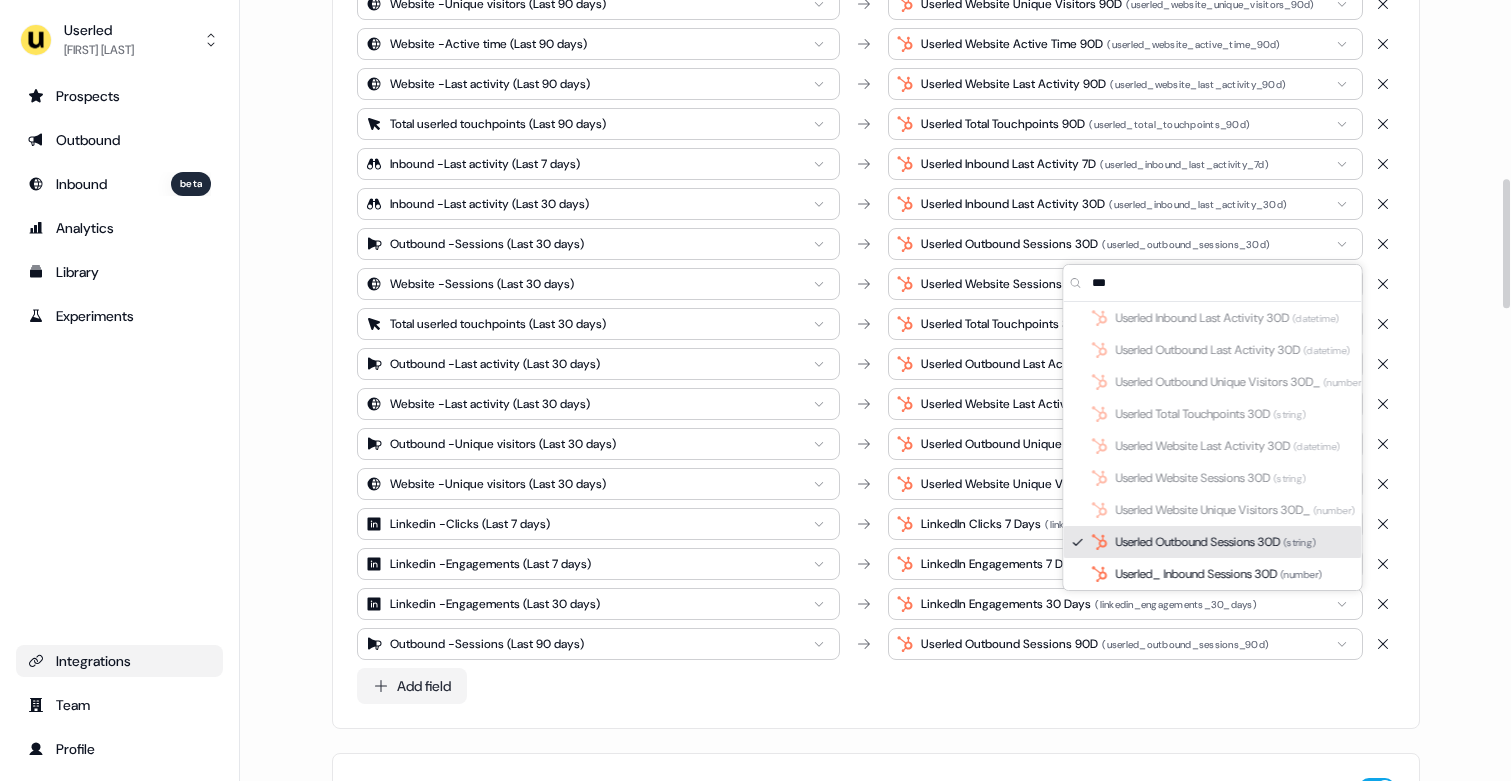 type on "***" 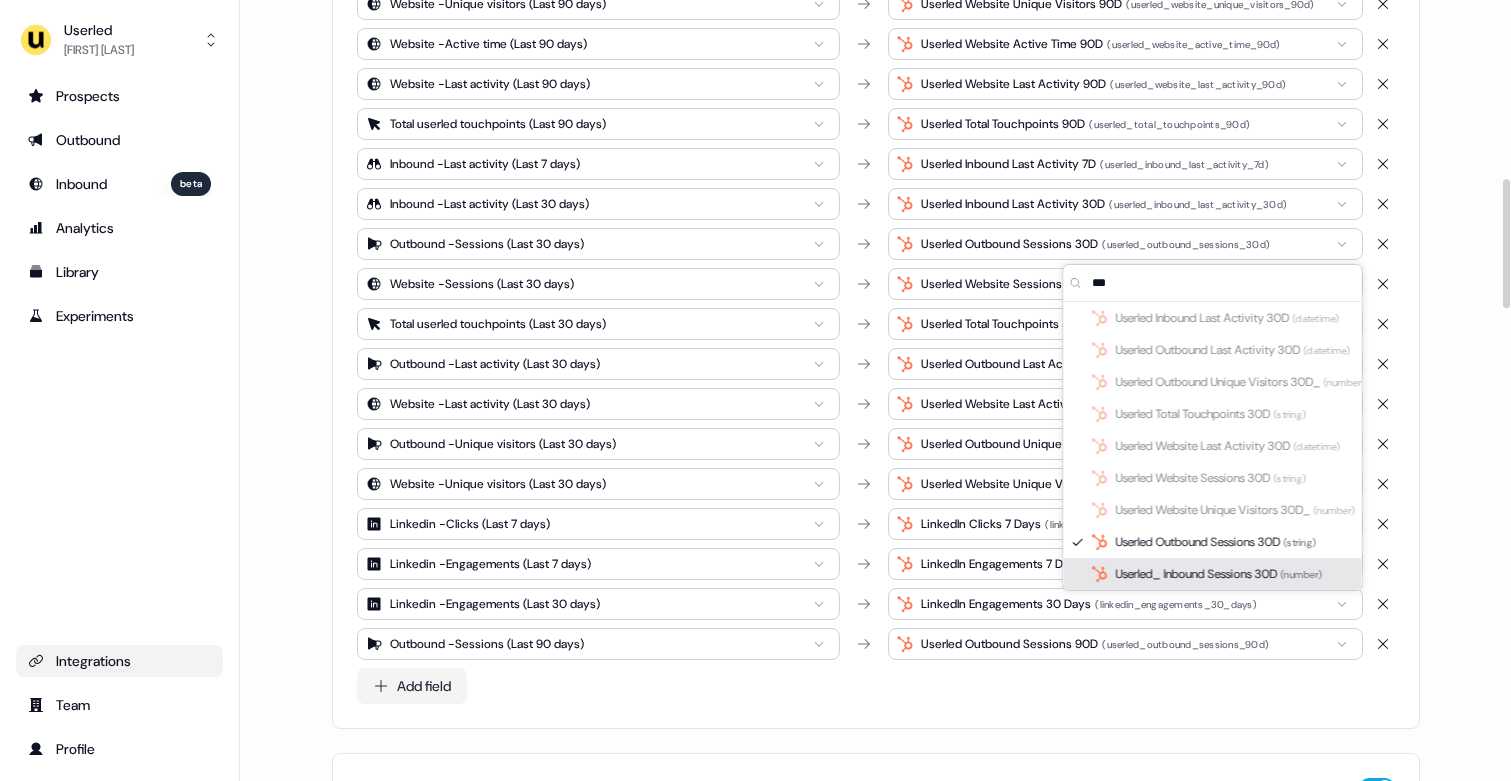 click on "Add field" at bounding box center [876, 686] 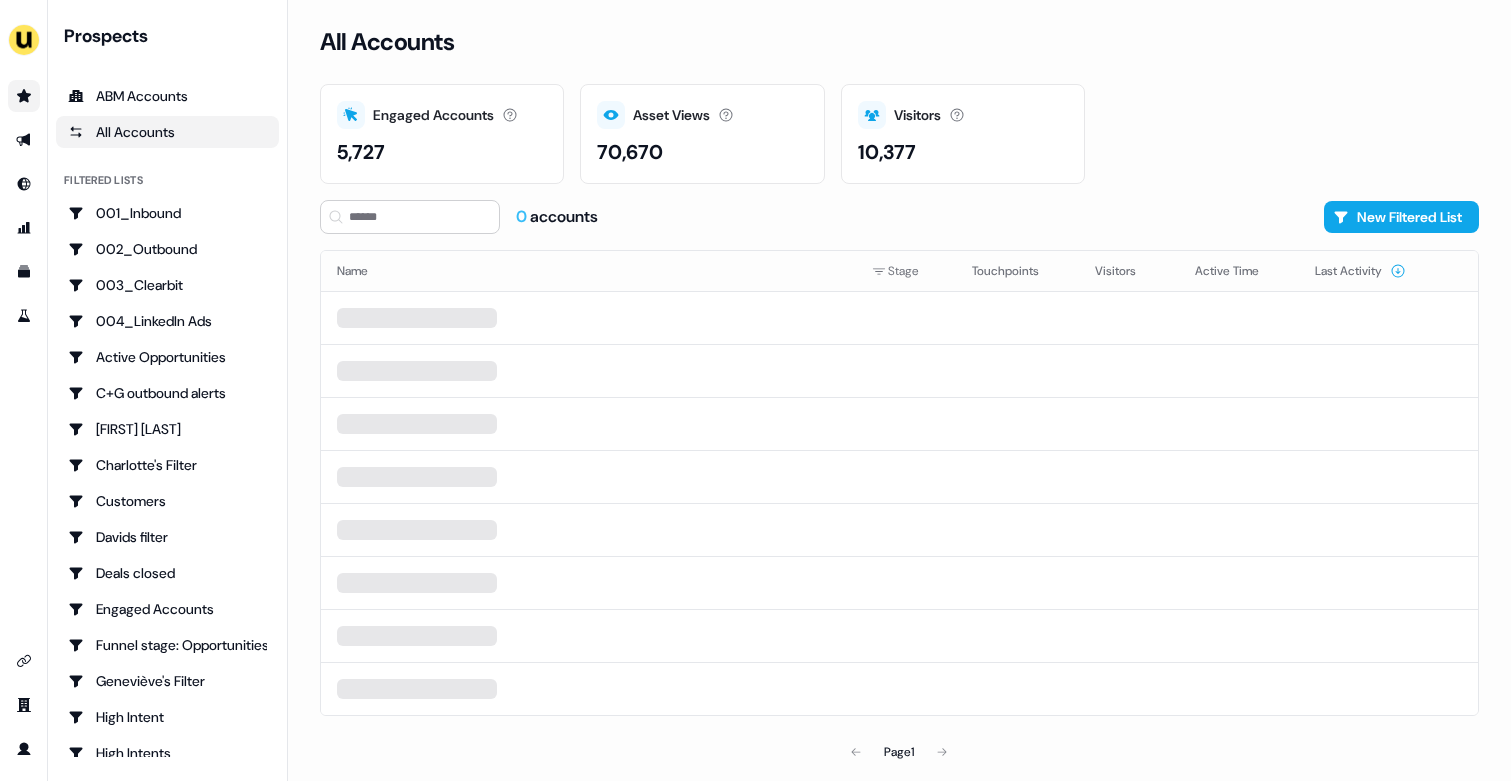 scroll, scrollTop: 0, scrollLeft: 0, axis: both 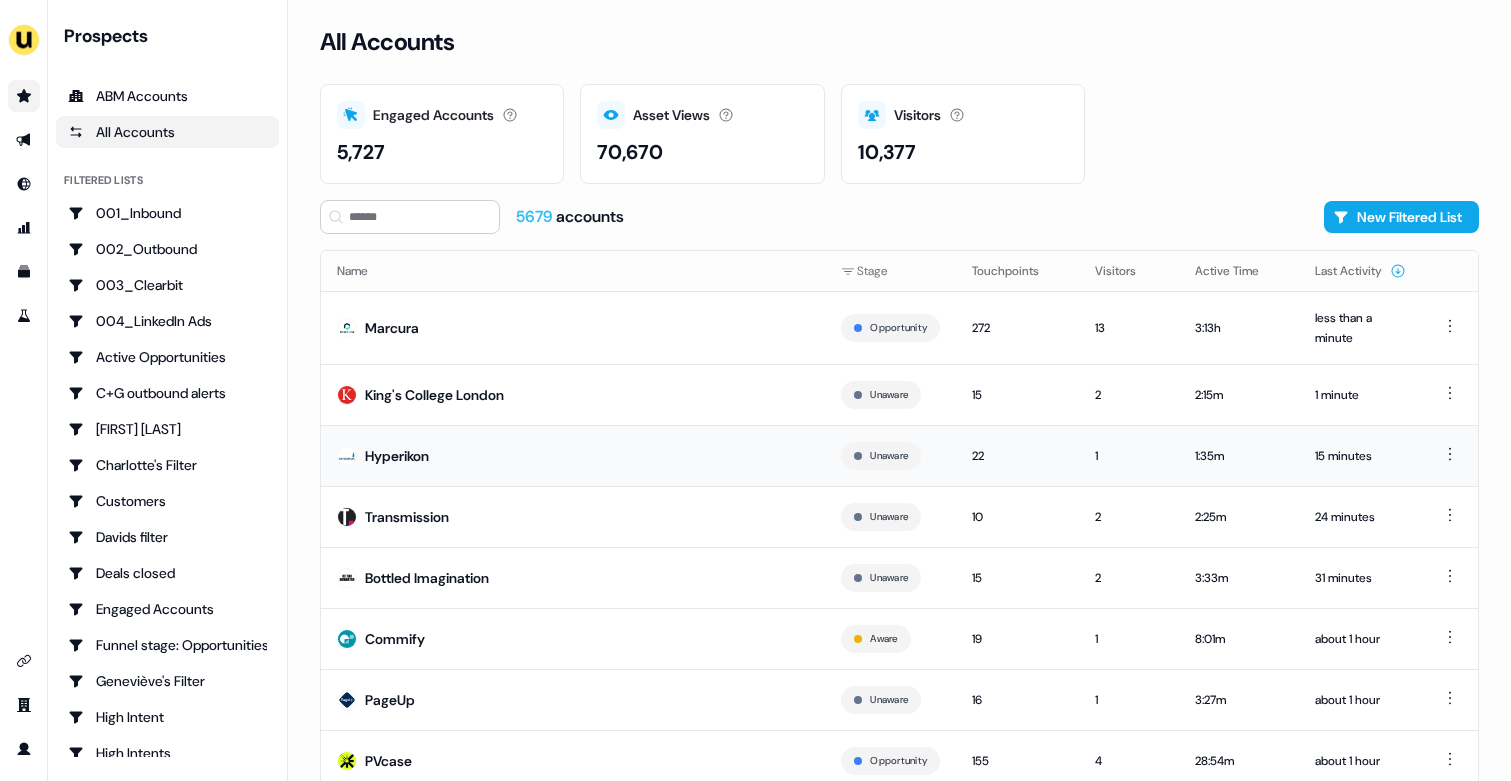 click on "Hyperikon" at bounding box center (573, 455) 